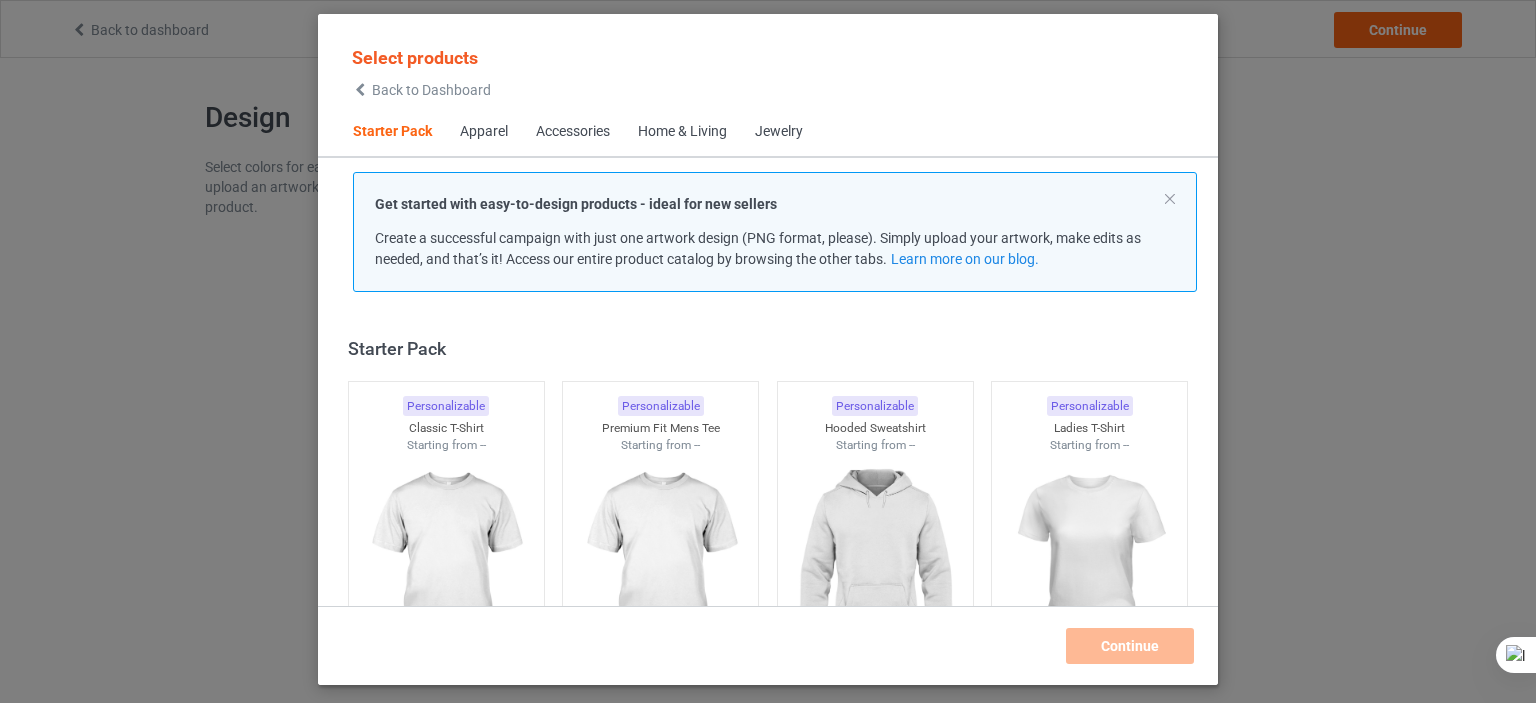 scroll, scrollTop: 0, scrollLeft: 0, axis: both 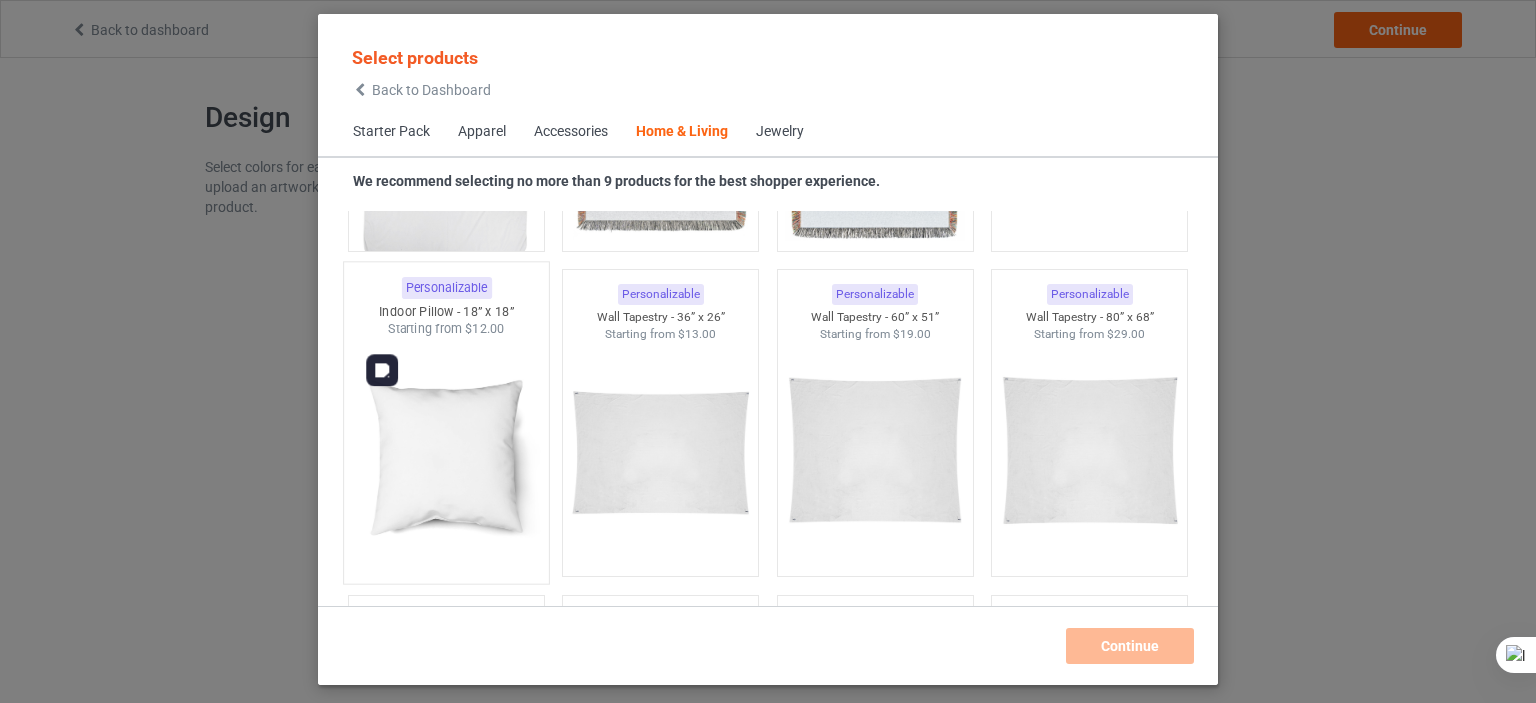 click at bounding box center [446, 455] 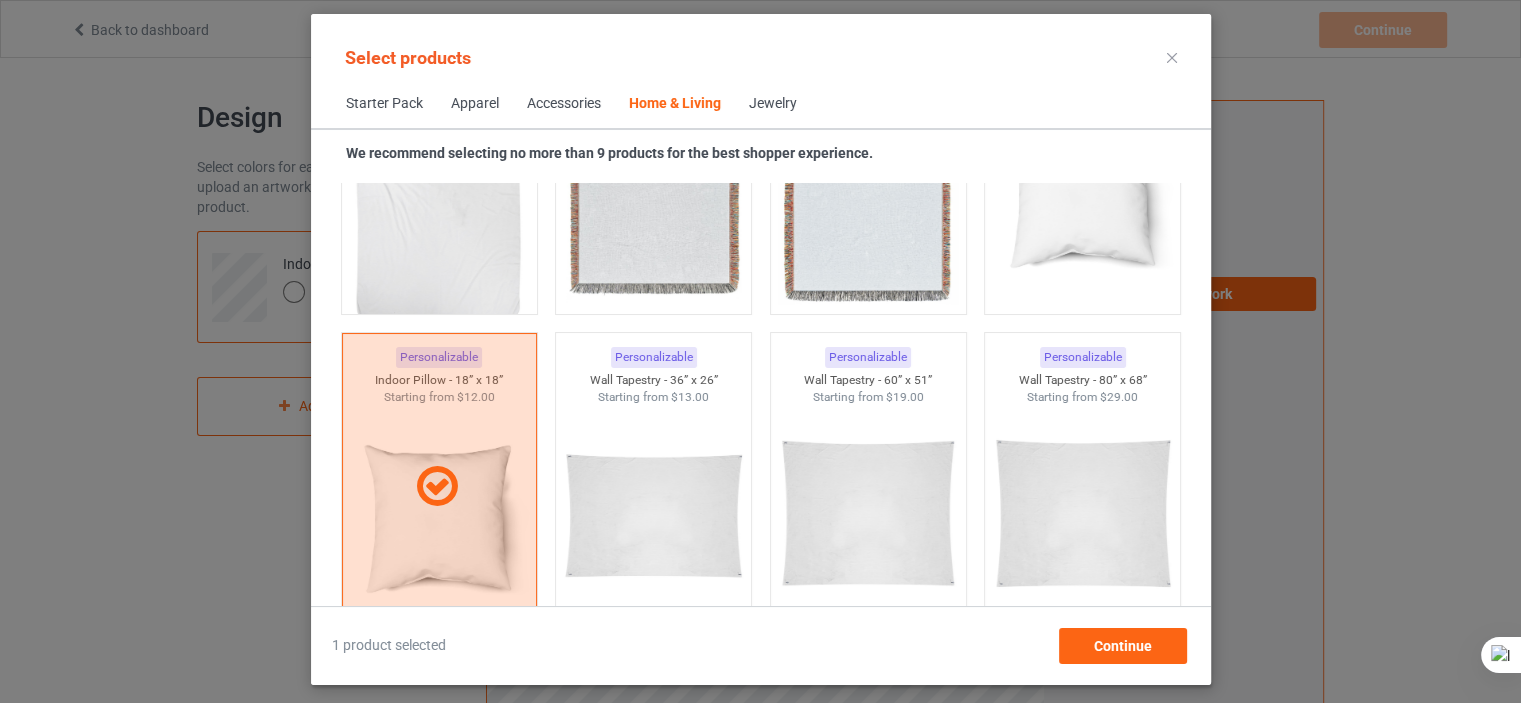 scroll, scrollTop: 10123, scrollLeft: 0, axis: vertical 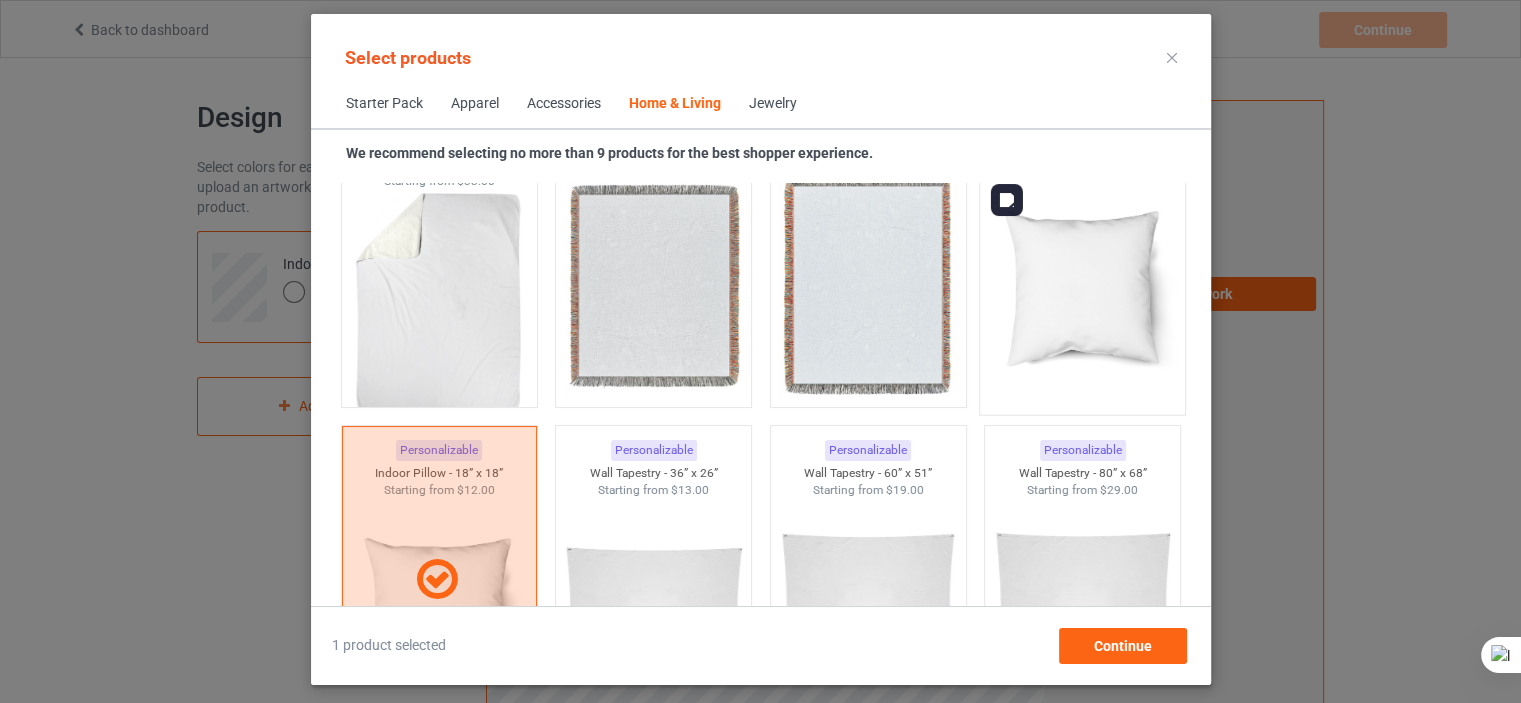 click at bounding box center (1082, 286) 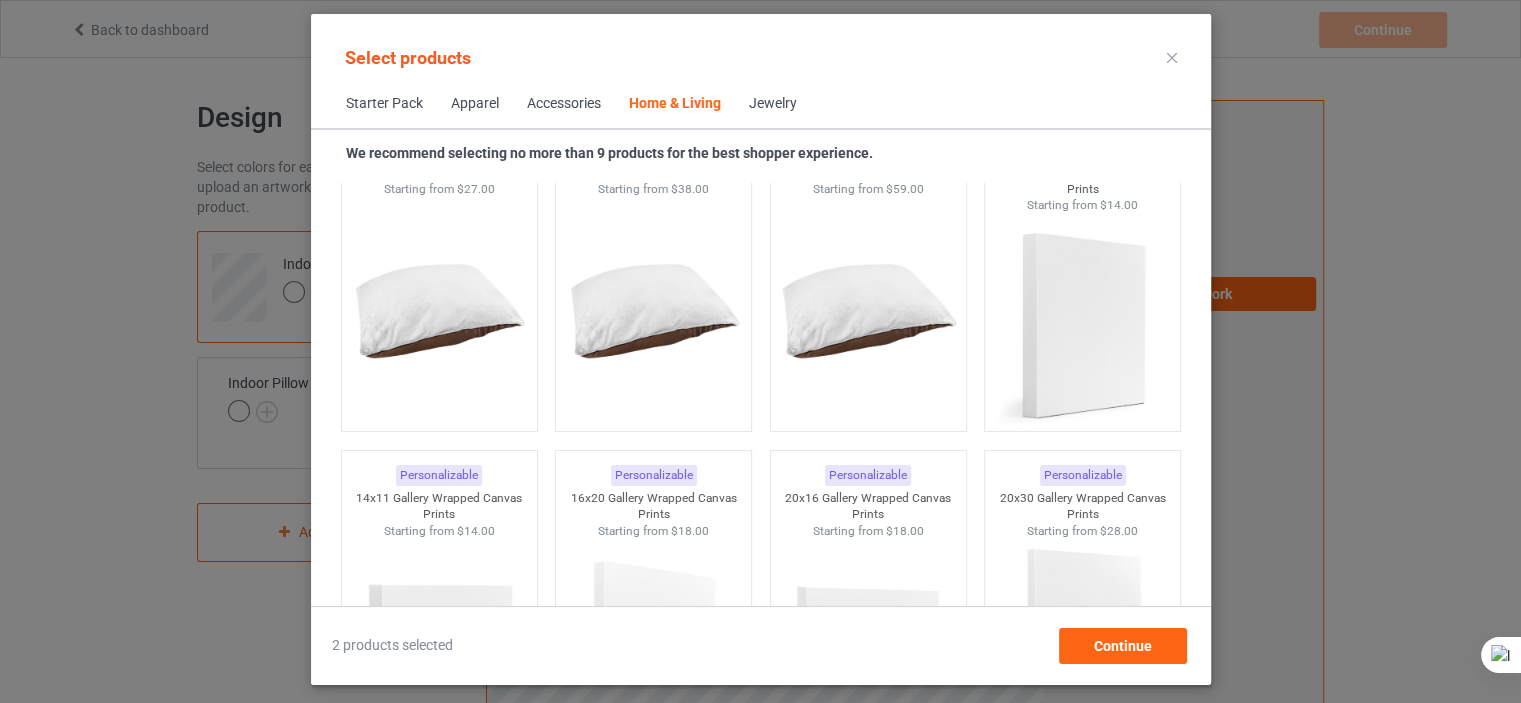 scroll, scrollTop: 12981, scrollLeft: 0, axis: vertical 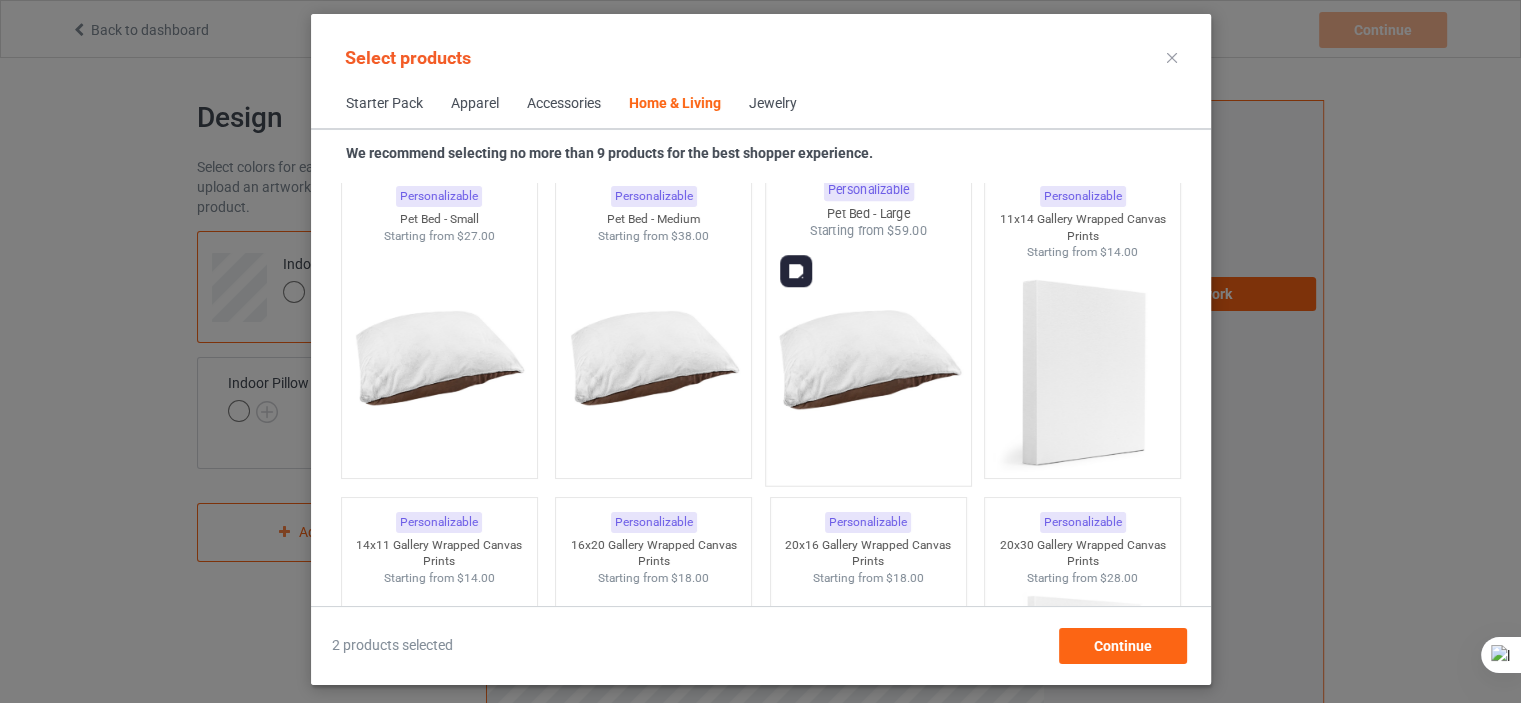 click at bounding box center (868, 357) 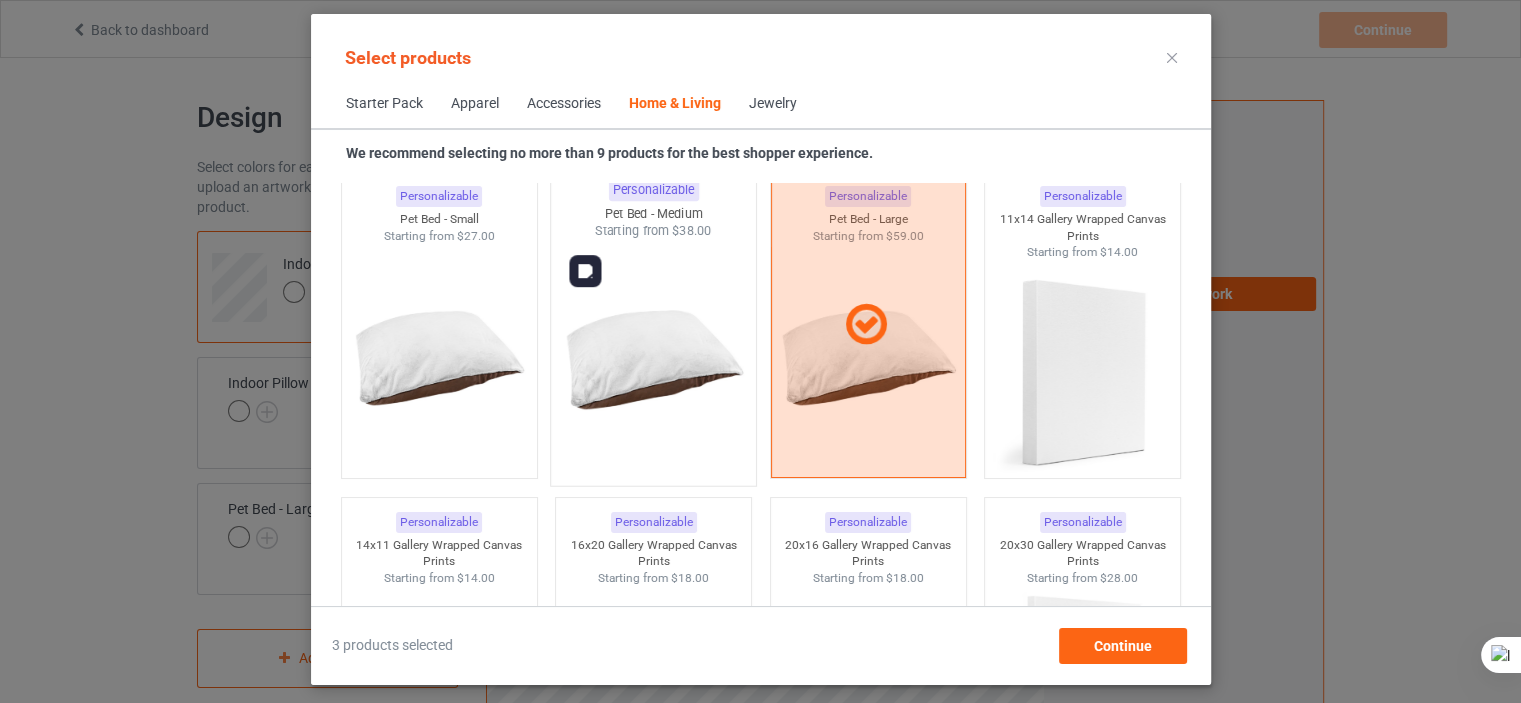 click at bounding box center [653, 357] 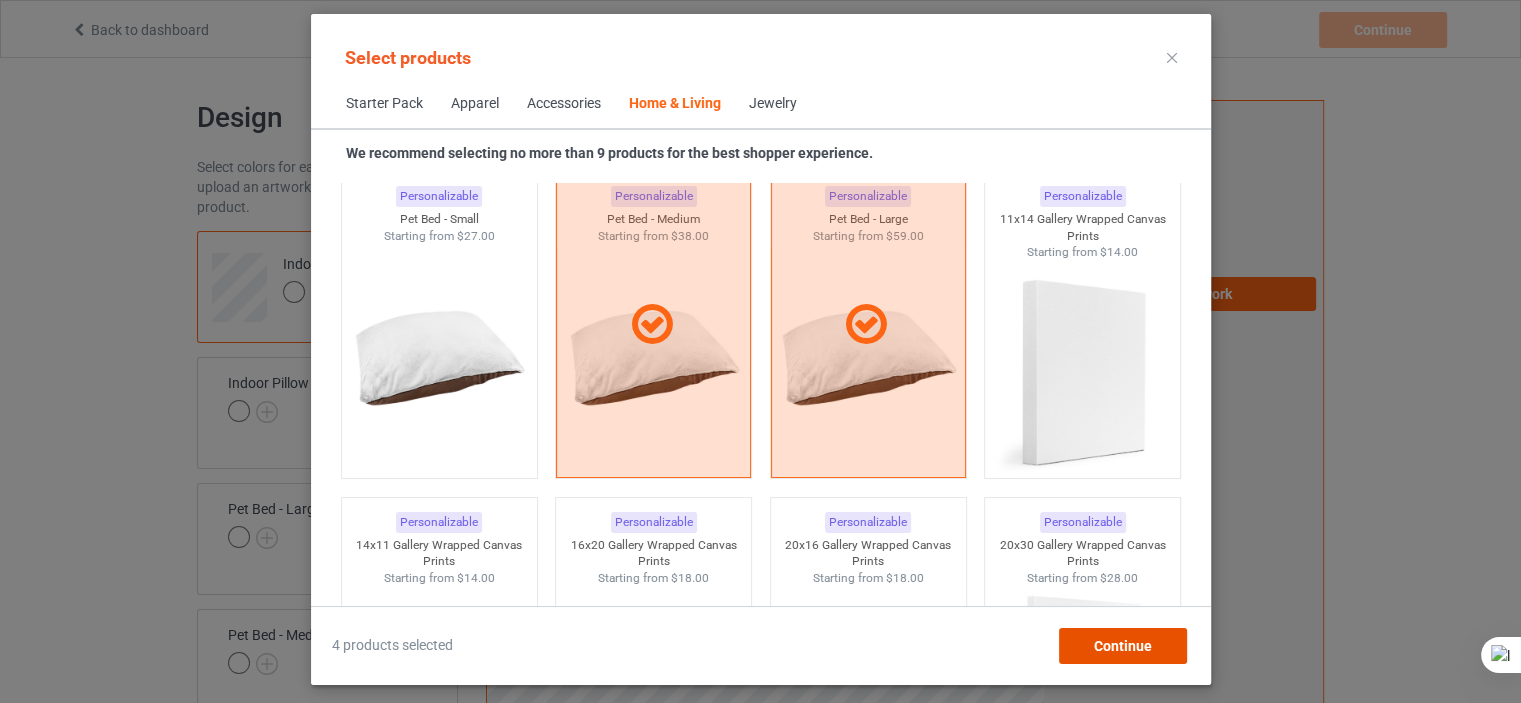 click on "Continue" at bounding box center [1122, 646] 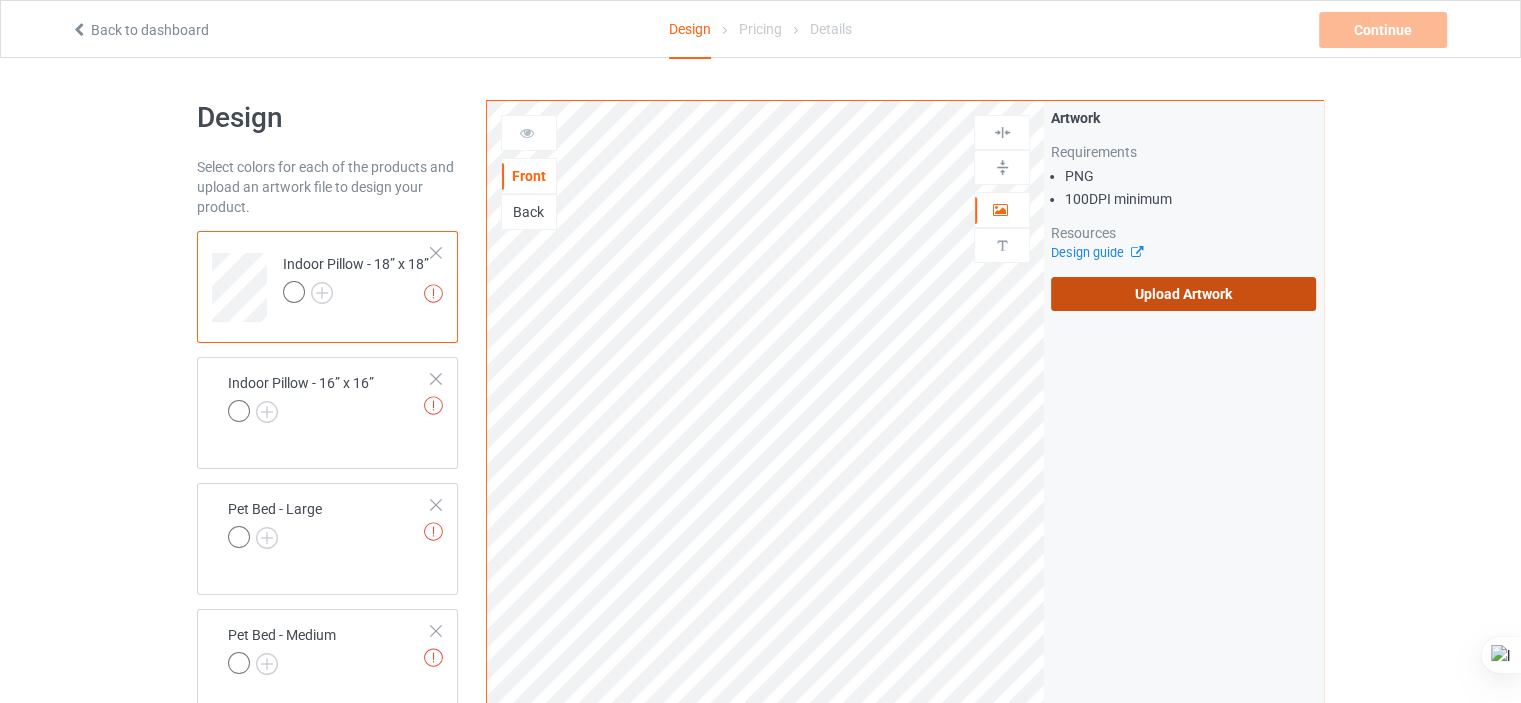 click on "Upload Artwork" at bounding box center (1183, 294) 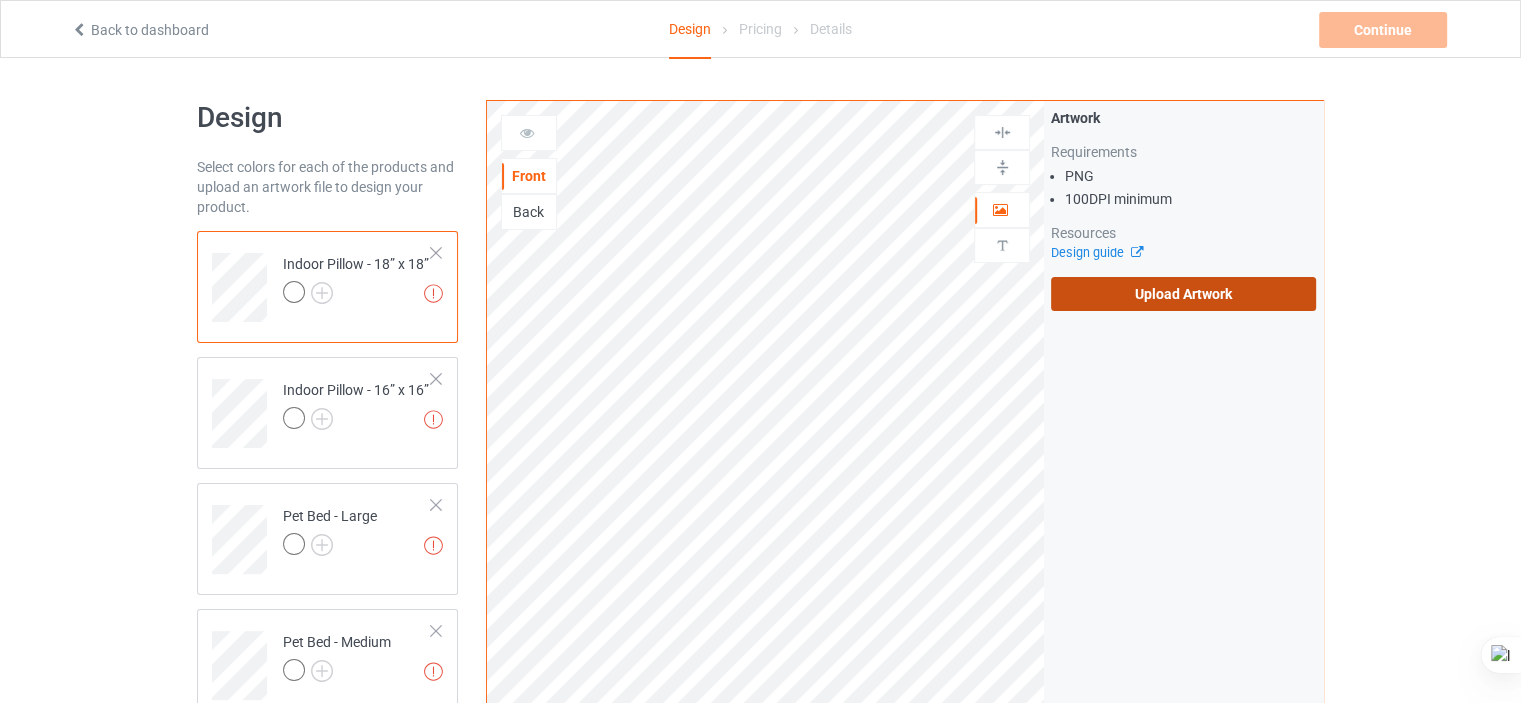 click on "Upload Artwork" at bounding box center (1183, 294) 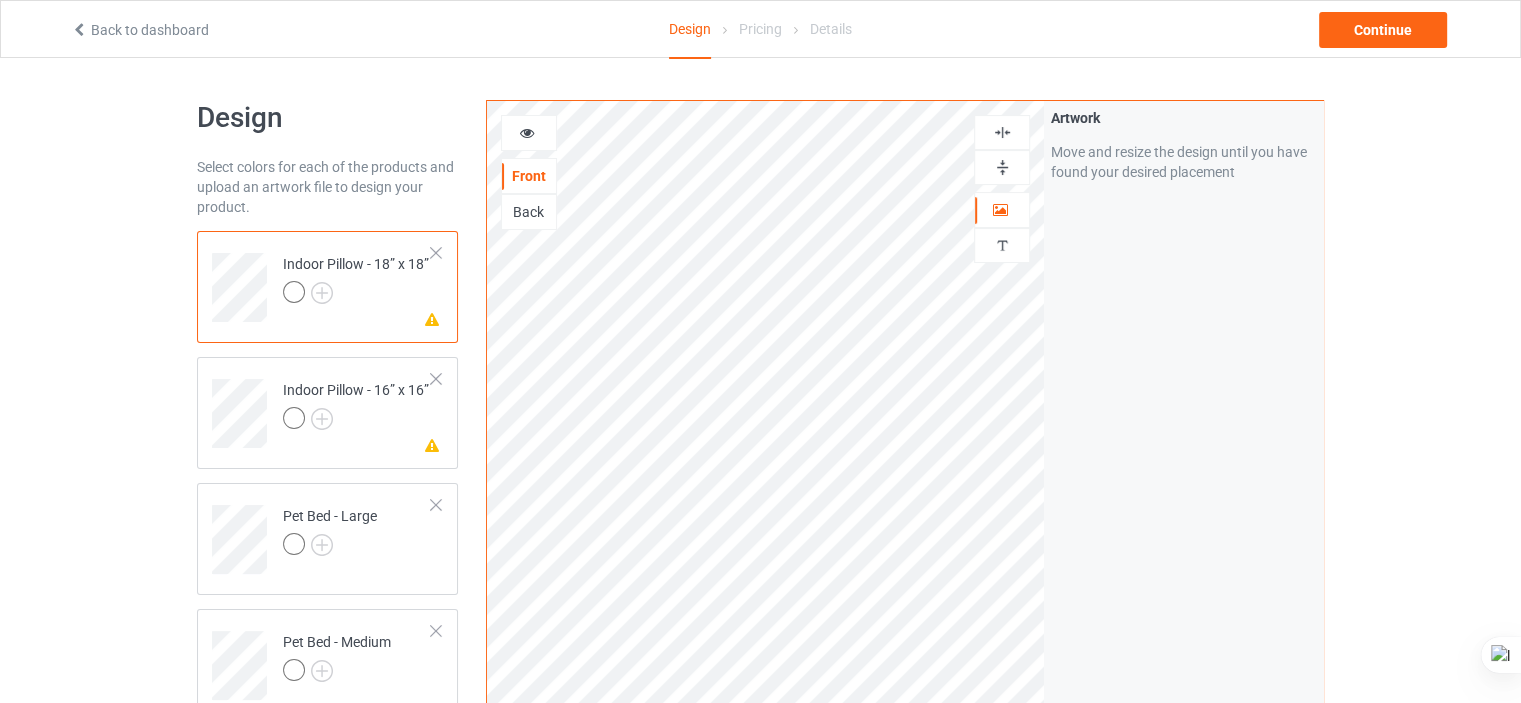 click on "Back" at bounding box center (529, 212) 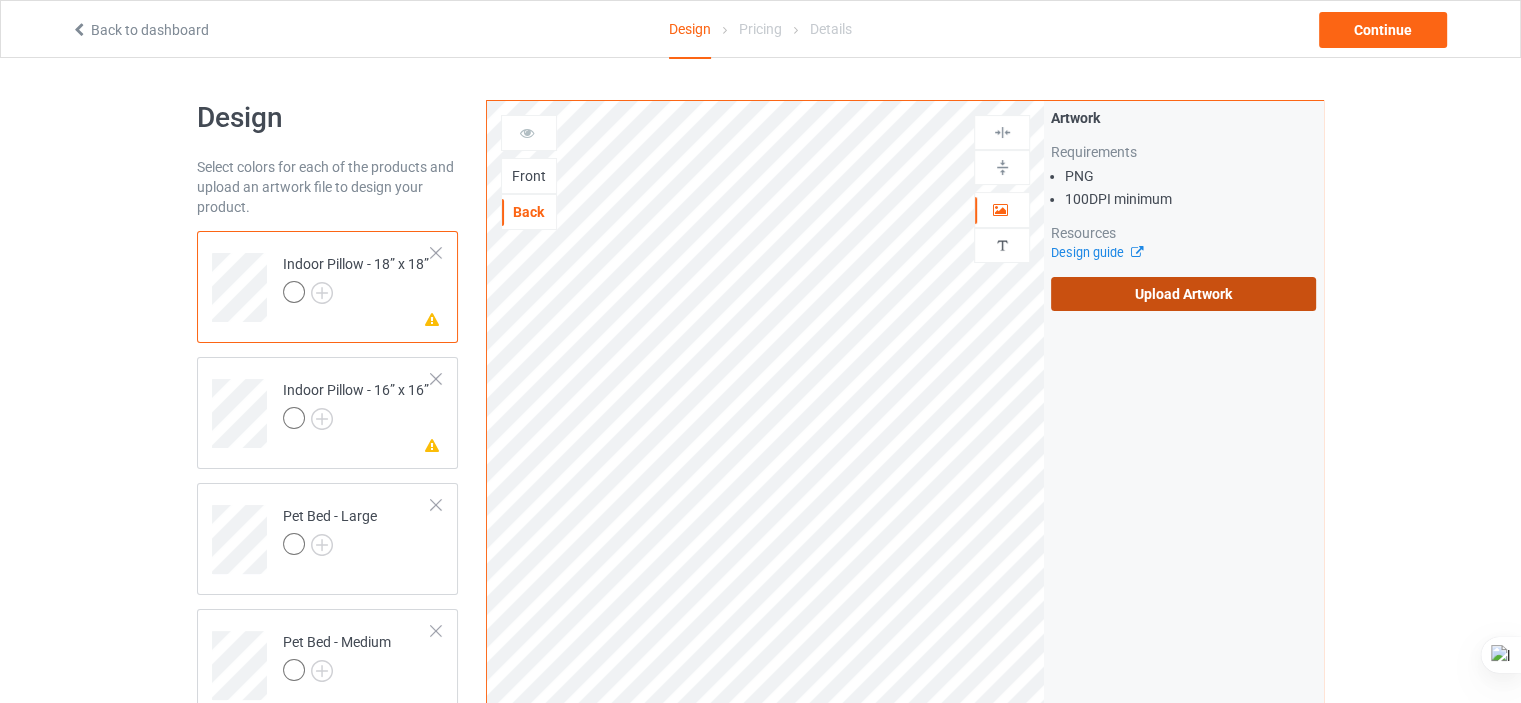 click on "Upload Artwork" at bounding box center (1183, 294) 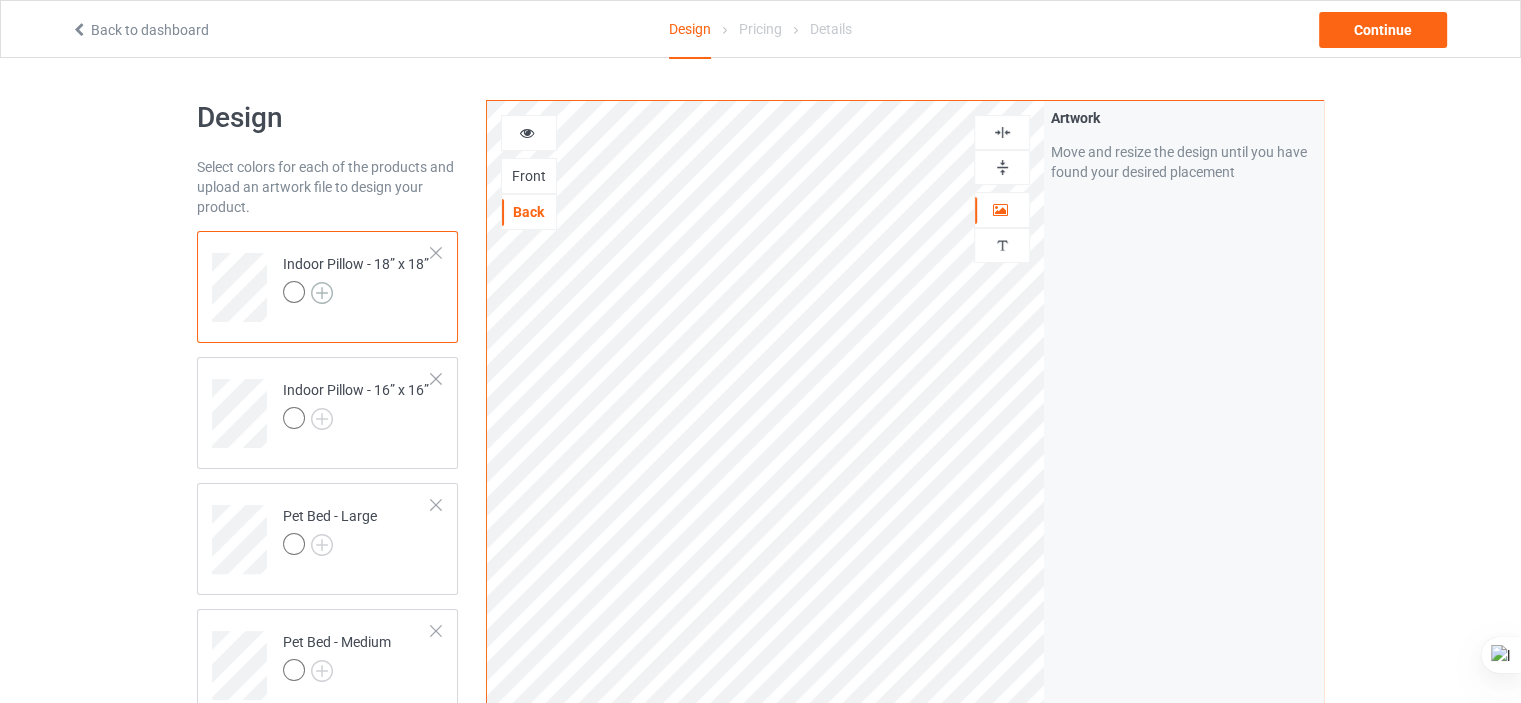 click at bounding box center (322, 293) 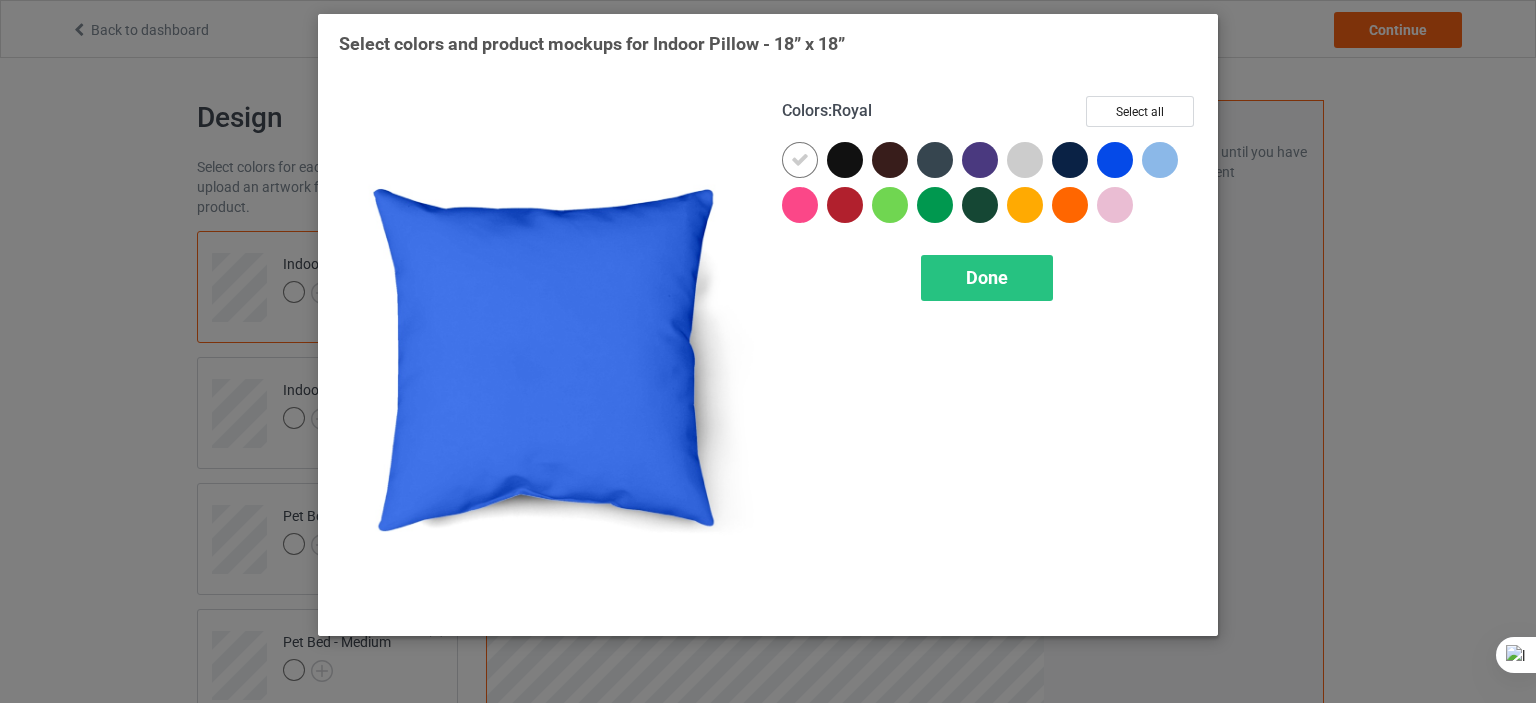 click at bounding box center [1115, 160] 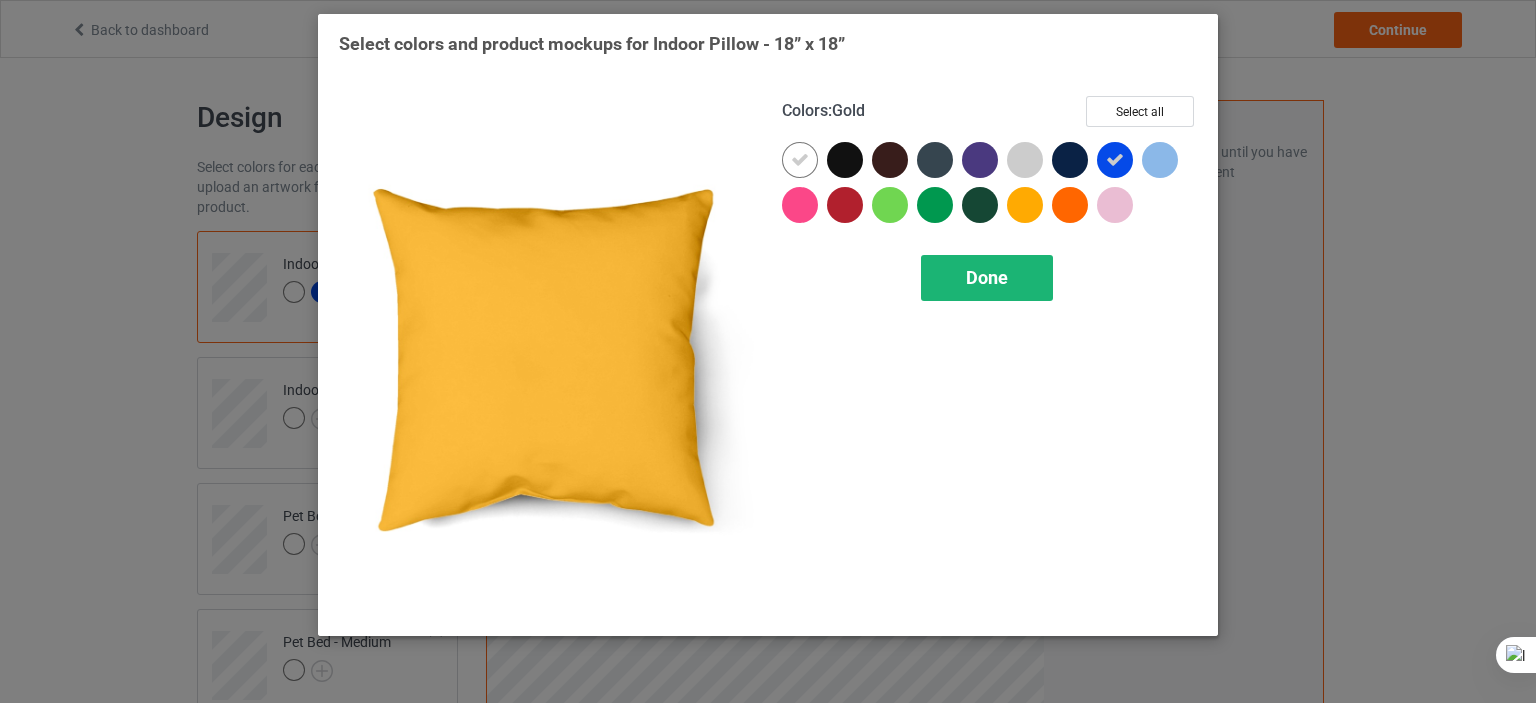 click on "Done" at bounding box center (987, 278) 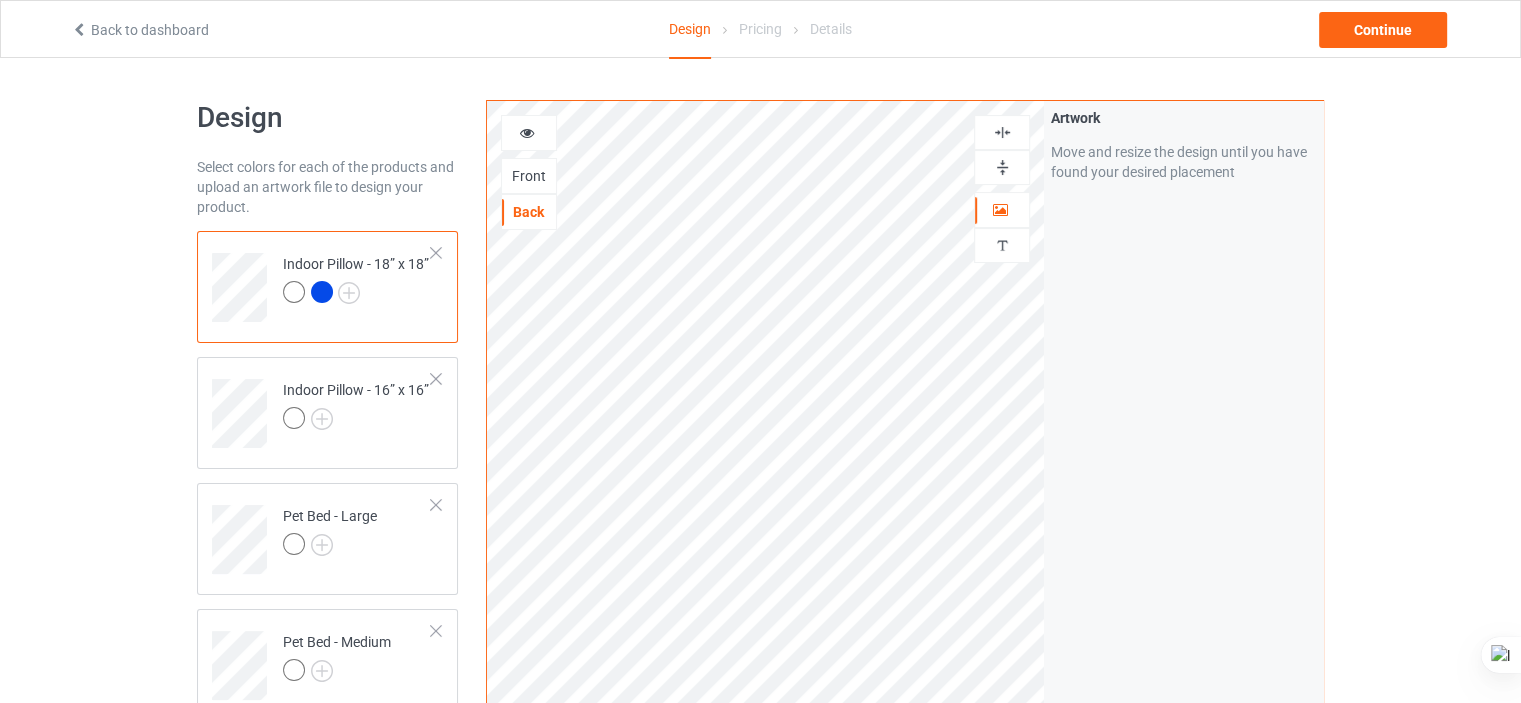 click on "Front" at bounding box center [529, 176] 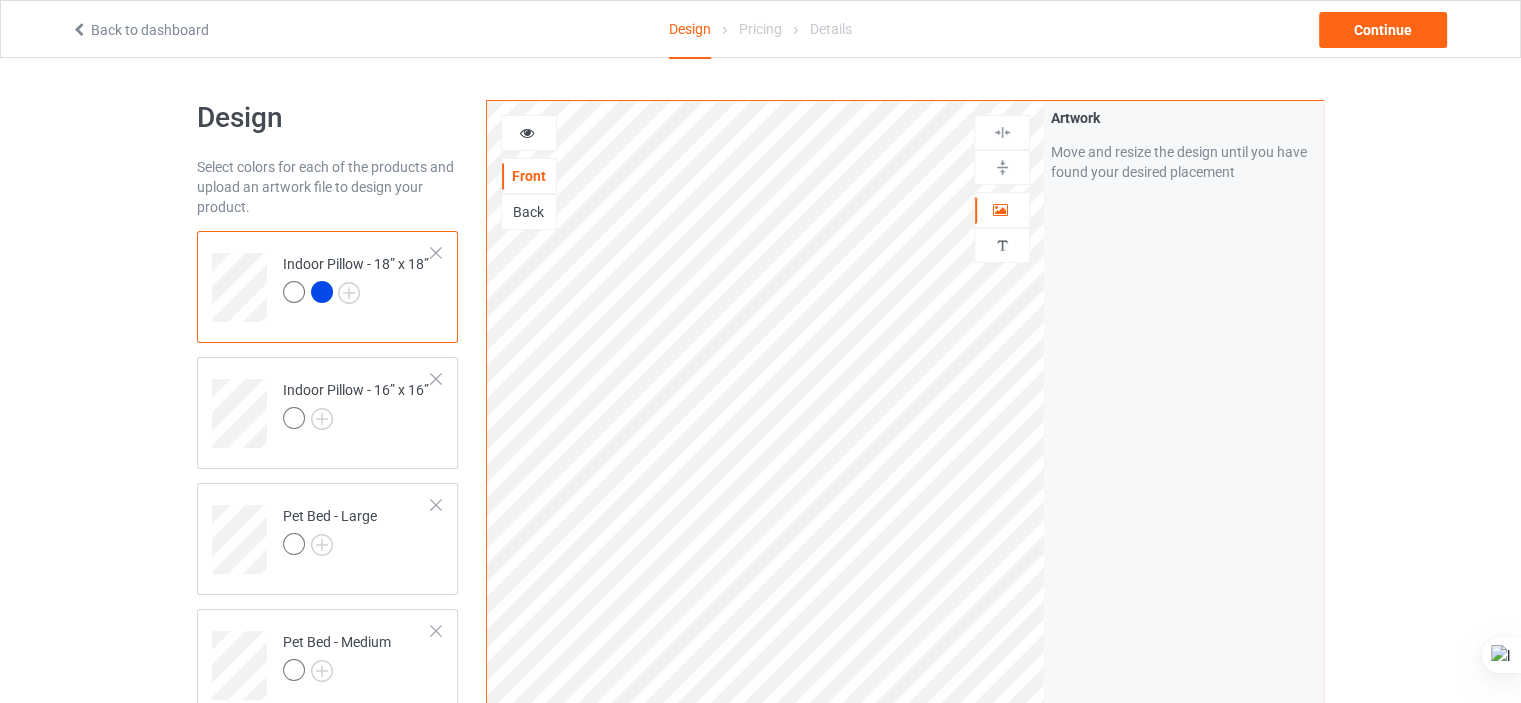click at bounding box center [527, 130] 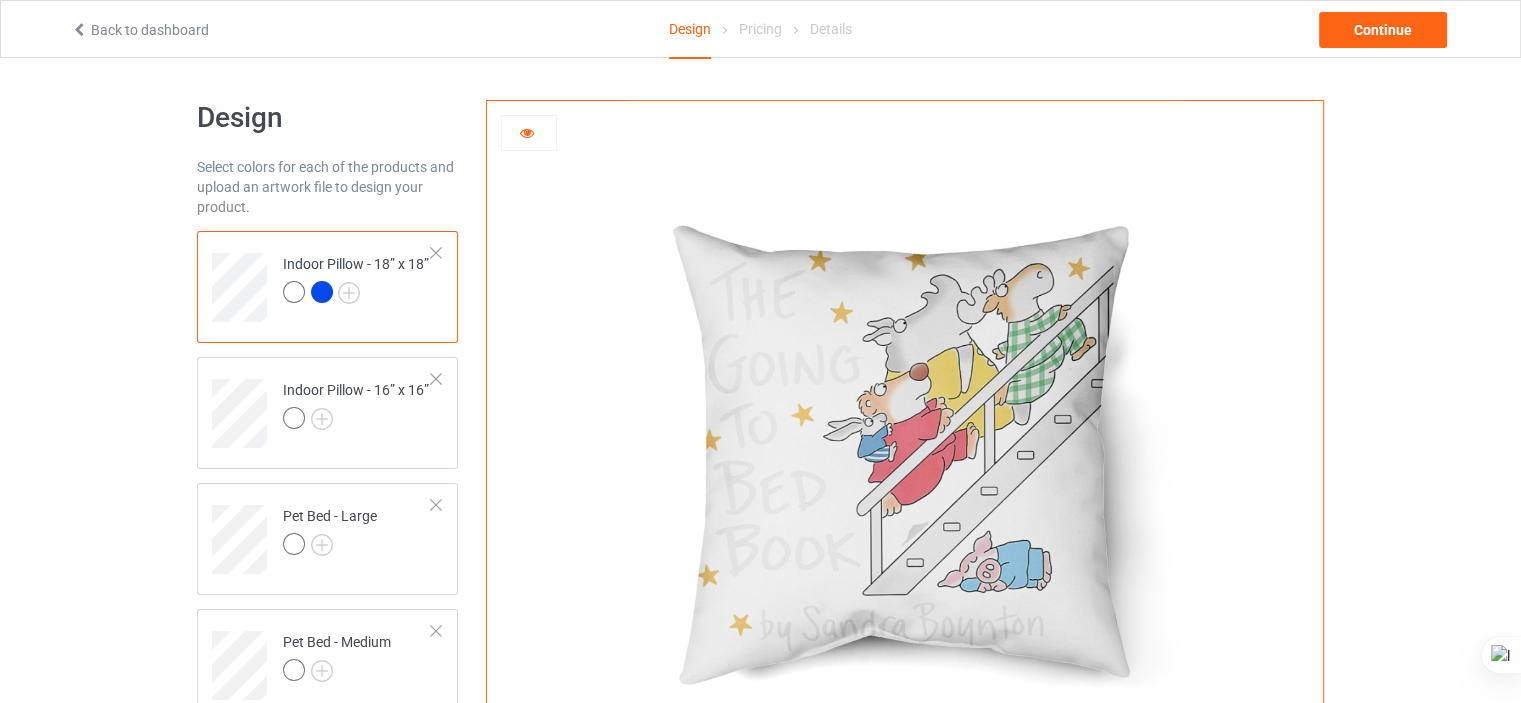 click at bounding box center [294, 292] 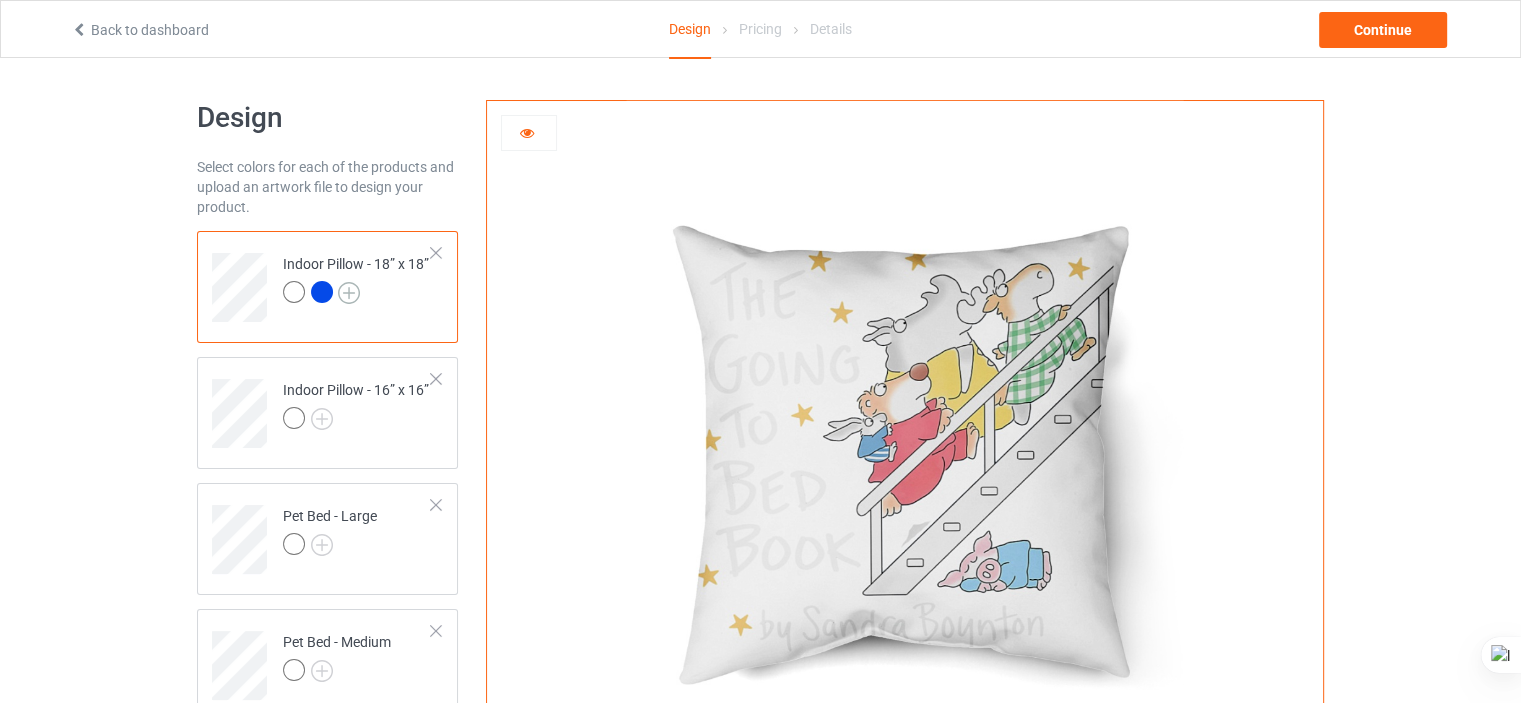 click at bounding box center [349, 293] 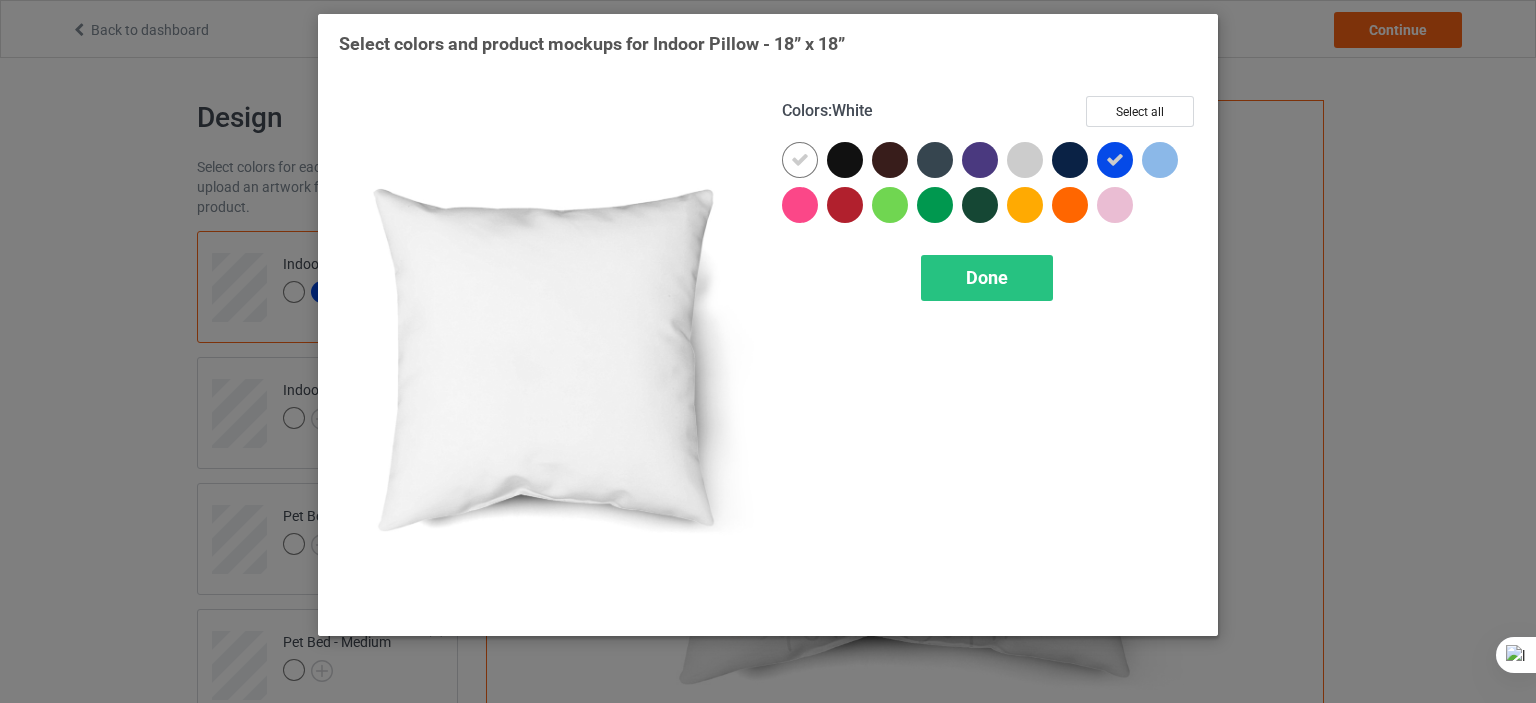 click at bounding box center (800, 160) 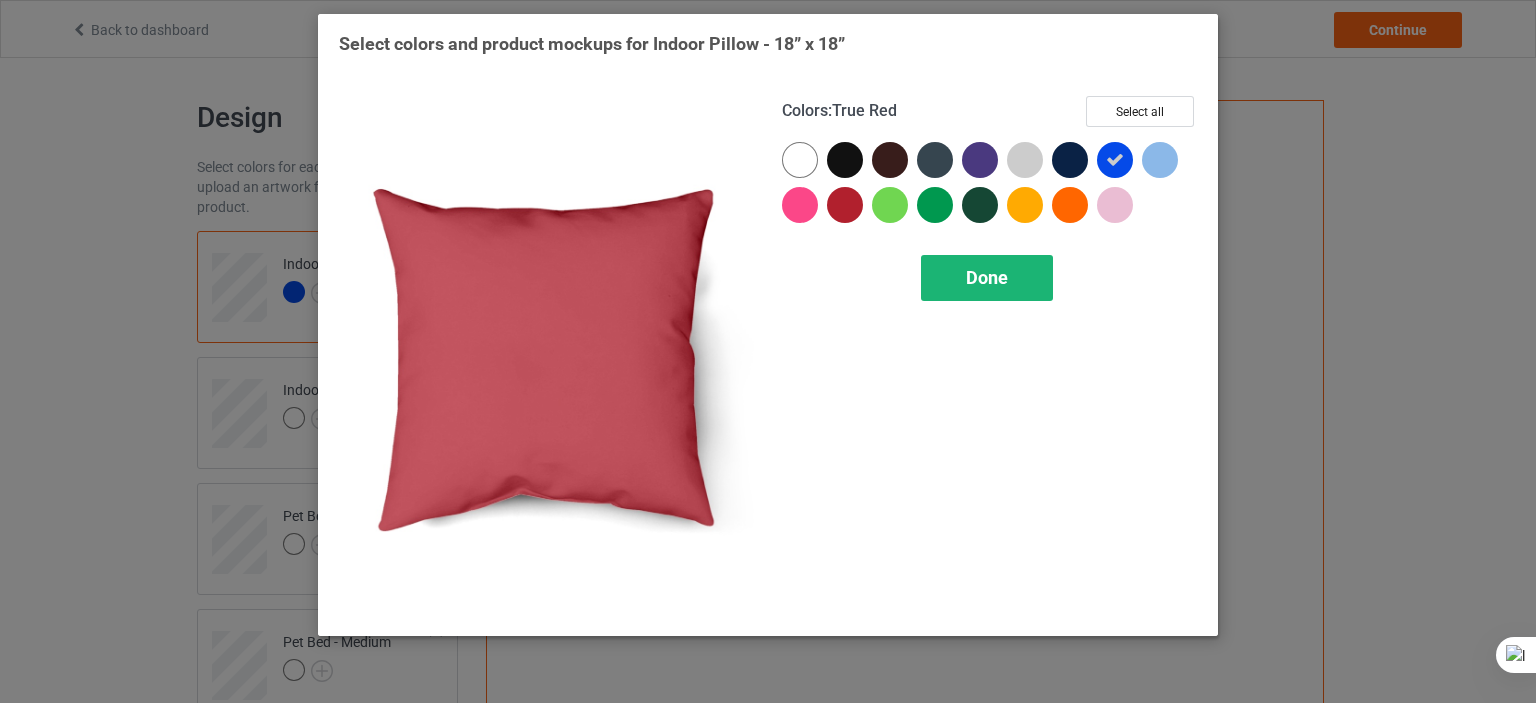 click on "Done" at bounding box center (987, 278) 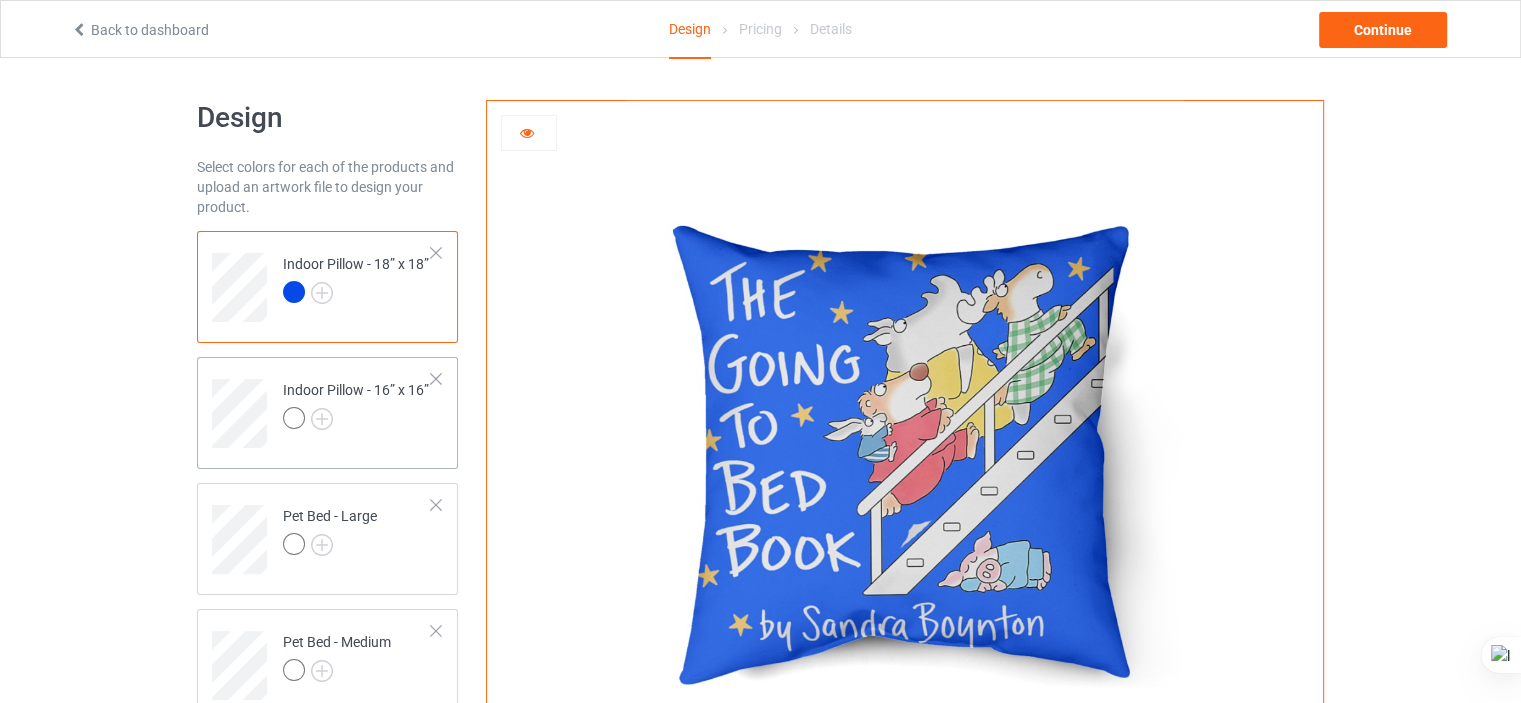 click at bounding box center [356, 421] 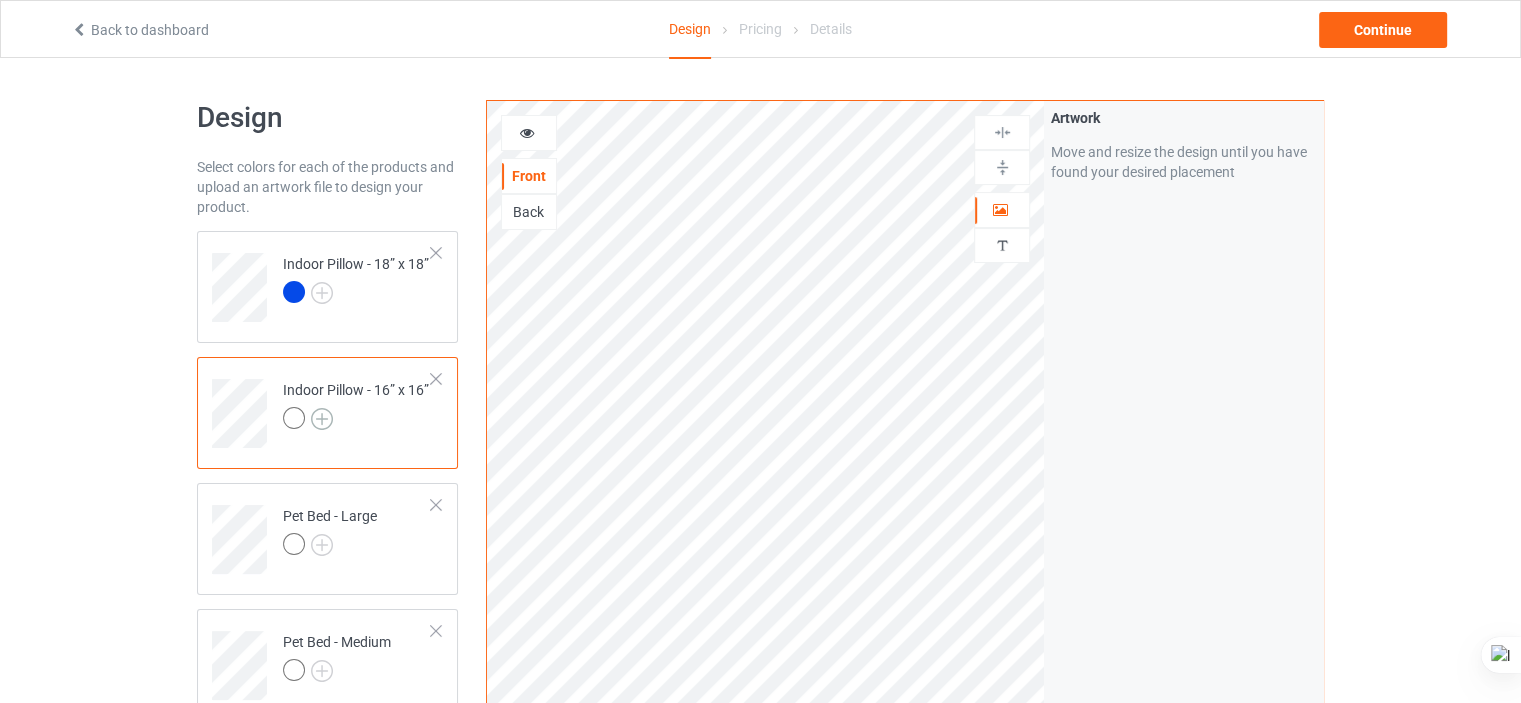 click at bounding box center (322, 419) 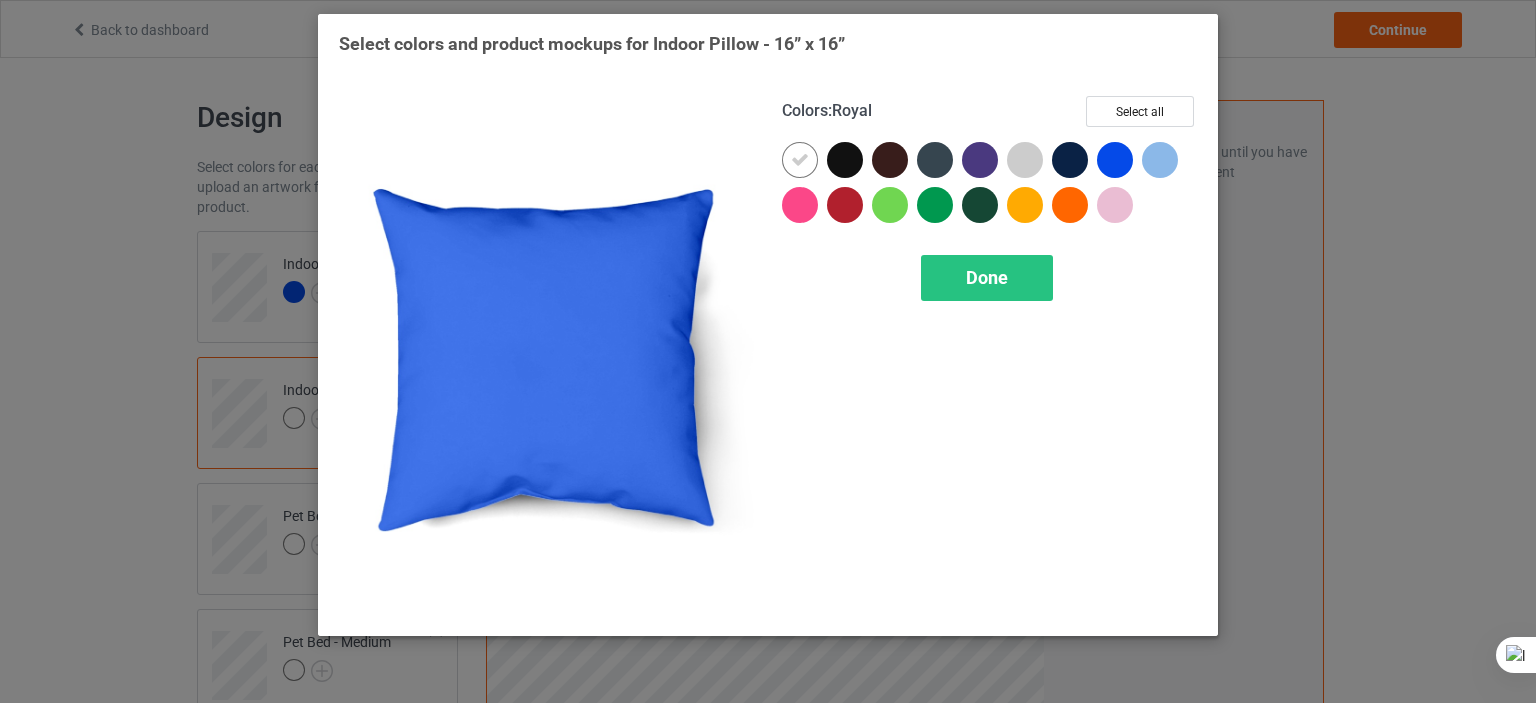 click at bounding box center (1115, 160) 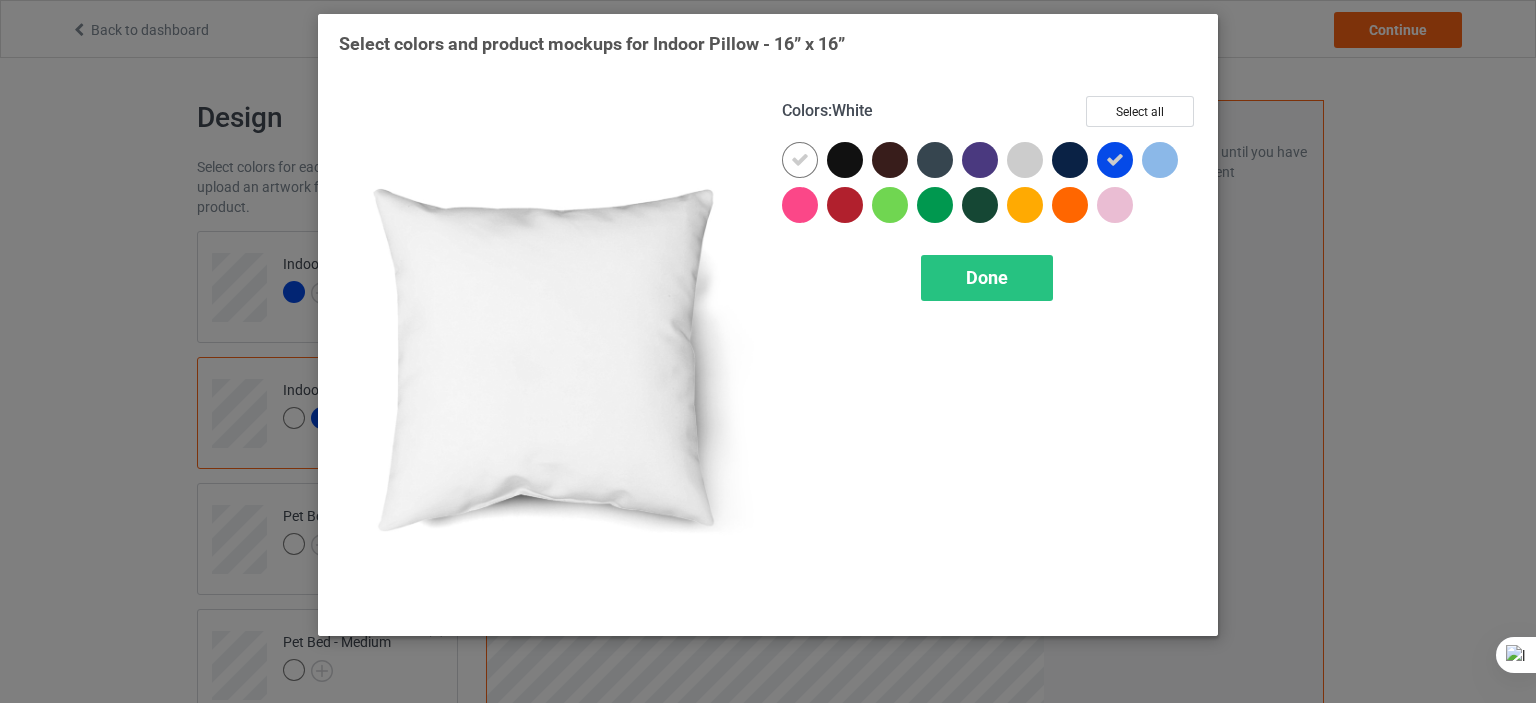 click at bounding box center (800, 160) 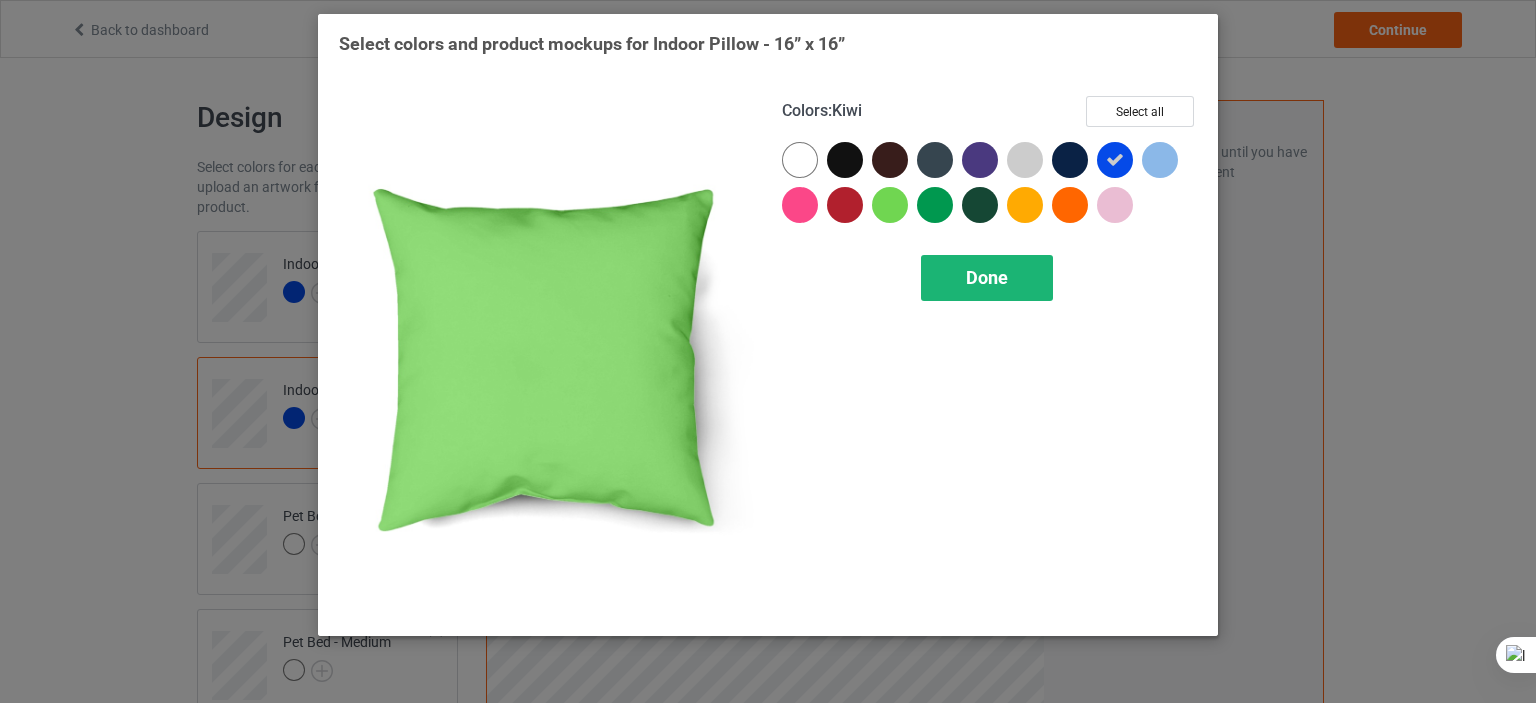 click on "Done" at bounding box center (987, 278) 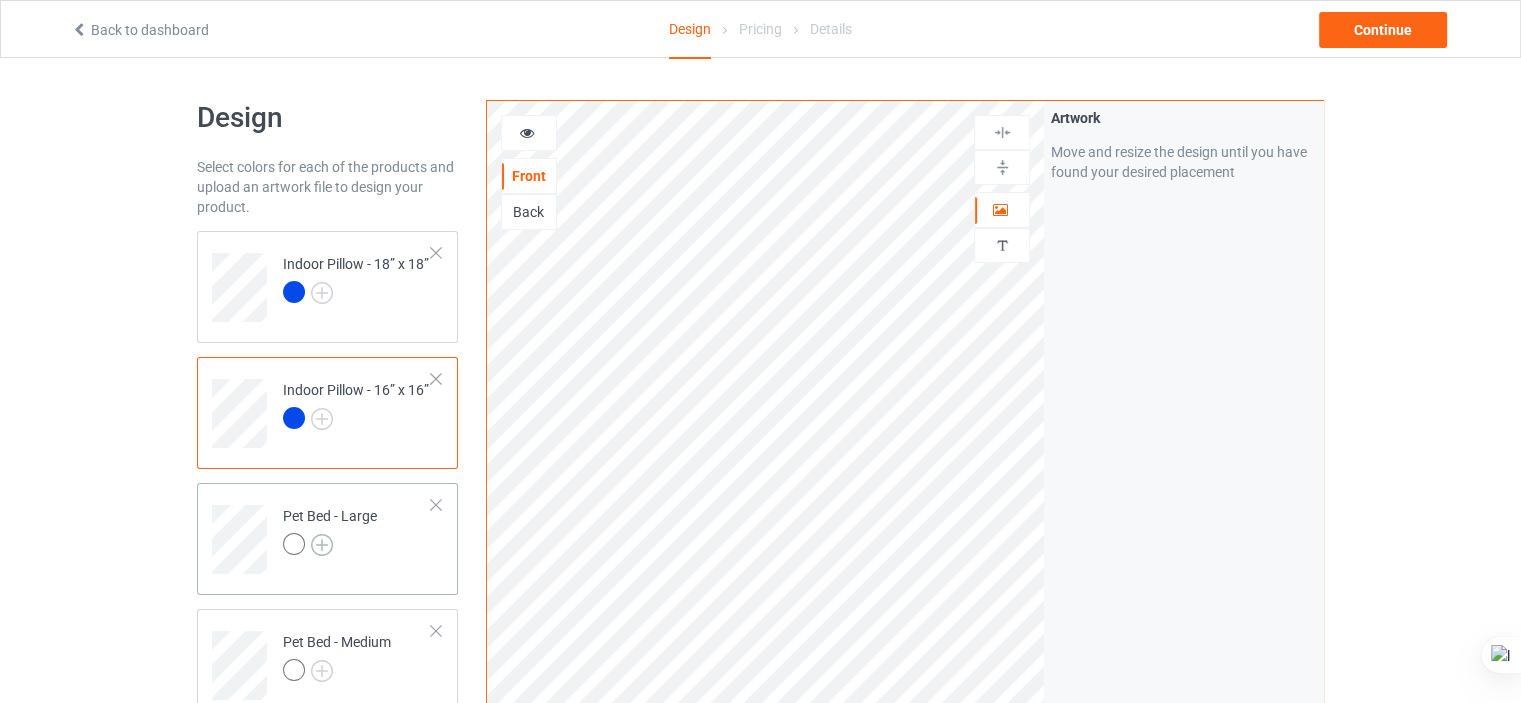 click at bounding box center [322, 545] 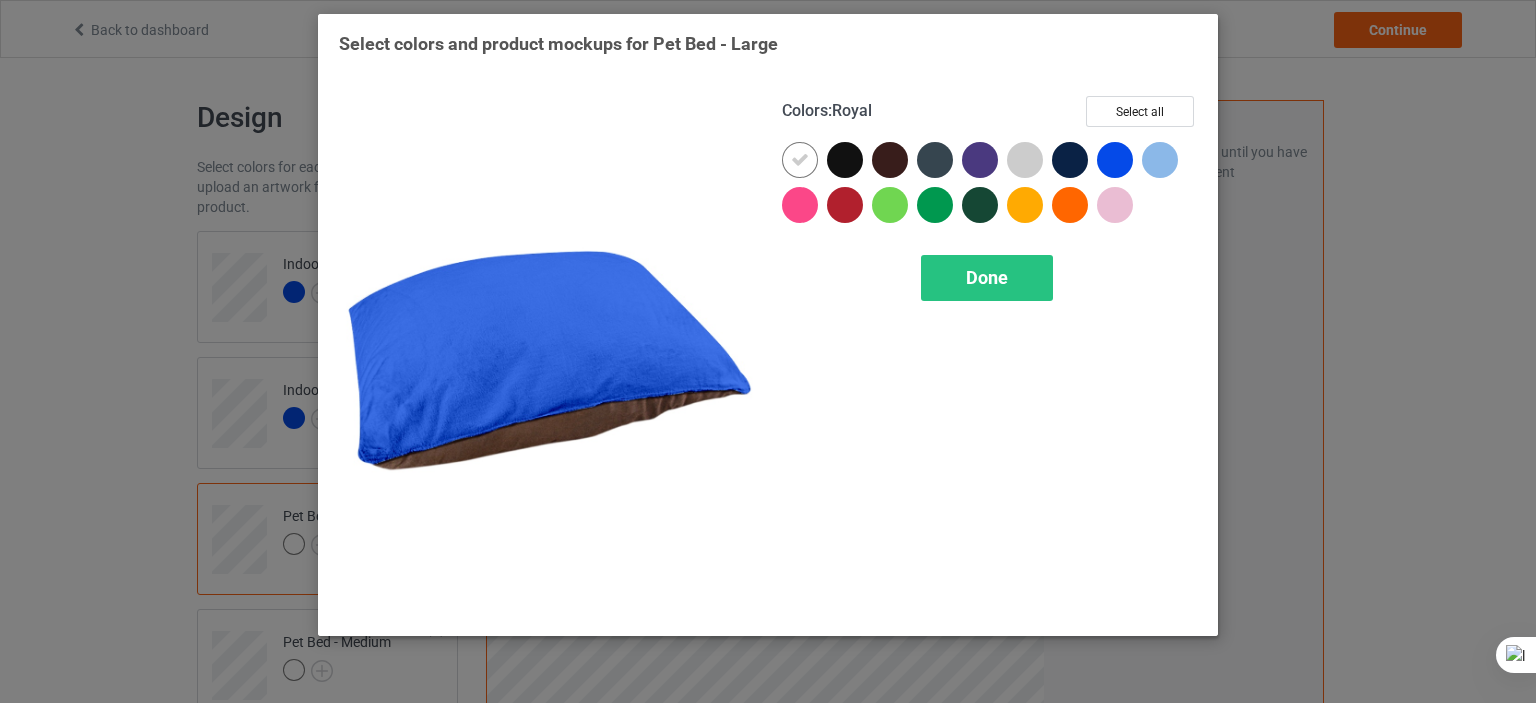 click at bounding box center [1115, 160] 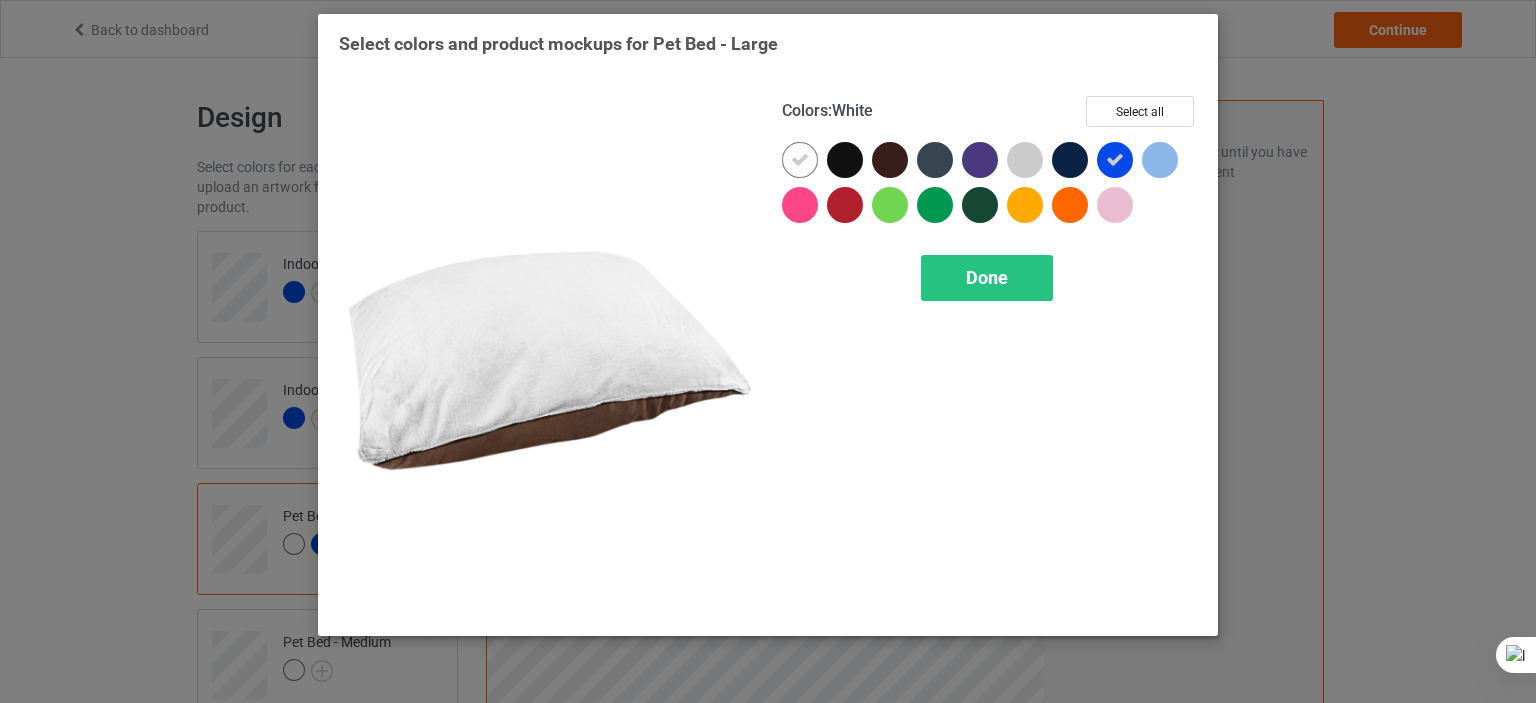 click at bounding box center (800, 160) 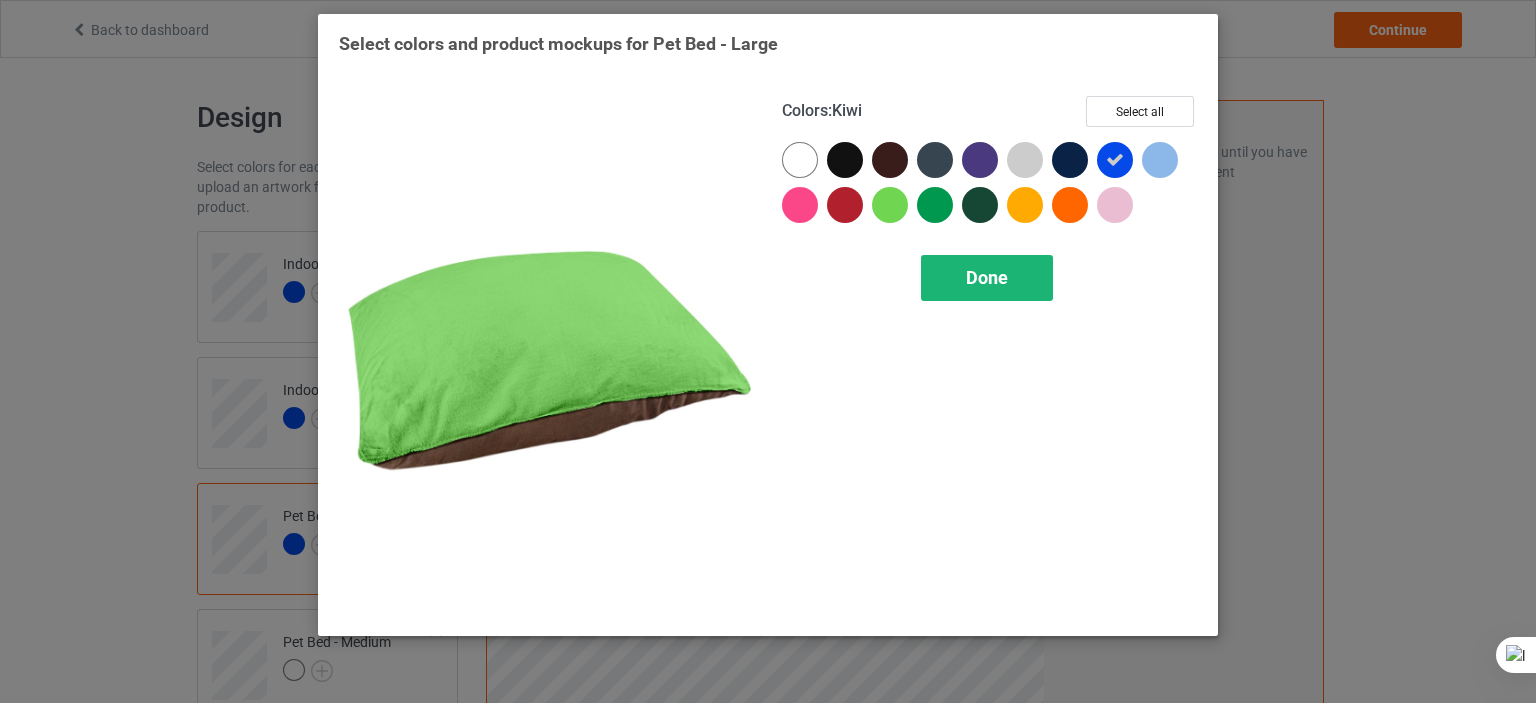 click on "Done" at bounding box center [987, 278] 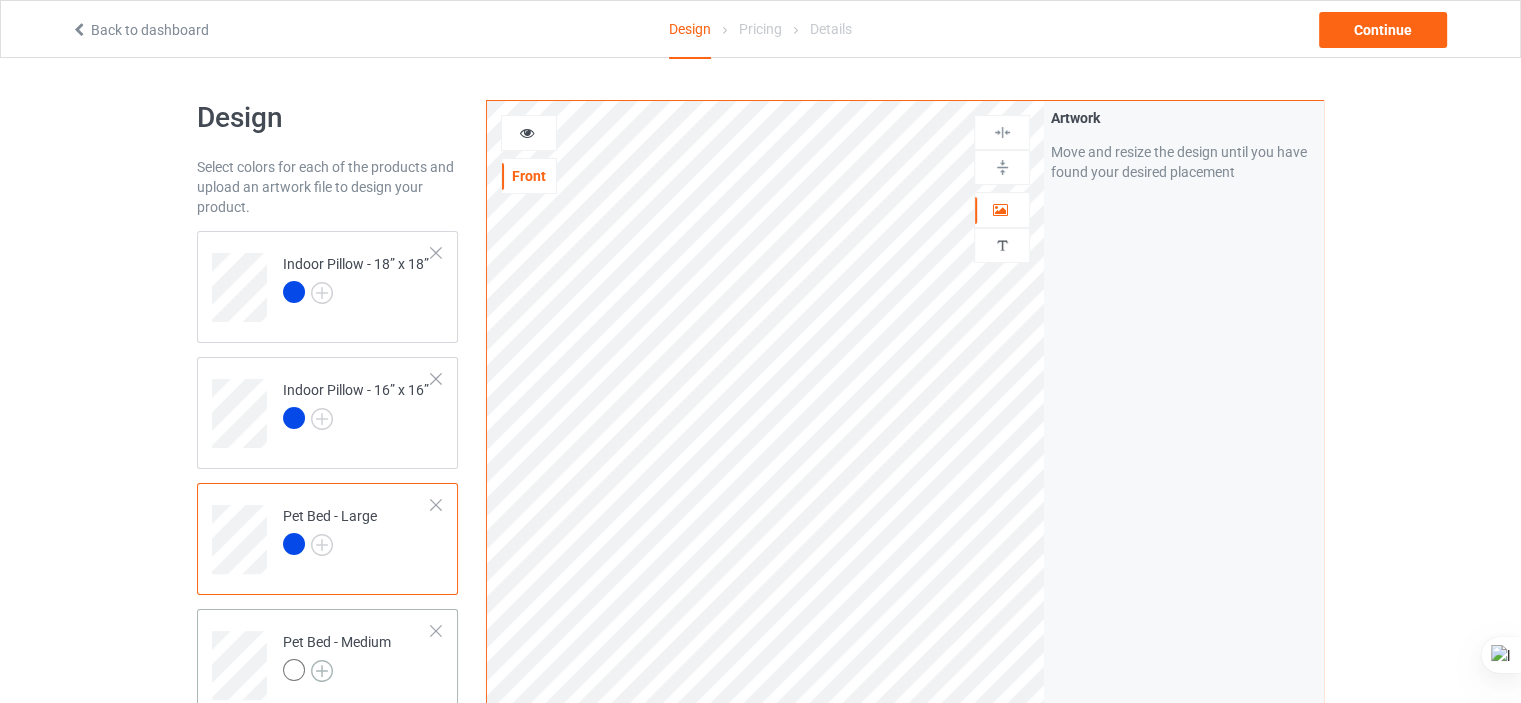 click at bounding box center (322, 671) 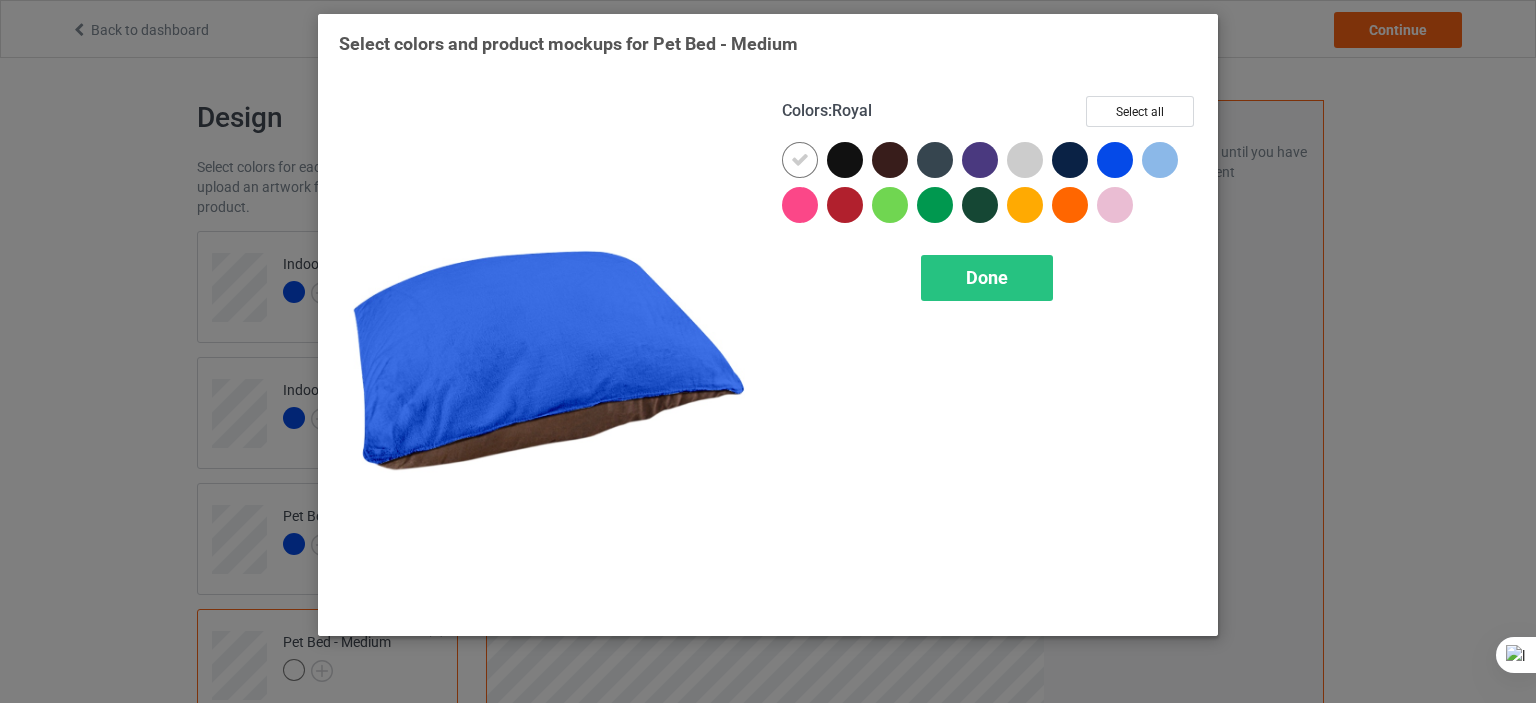 click at bounding box center [1115, 160] 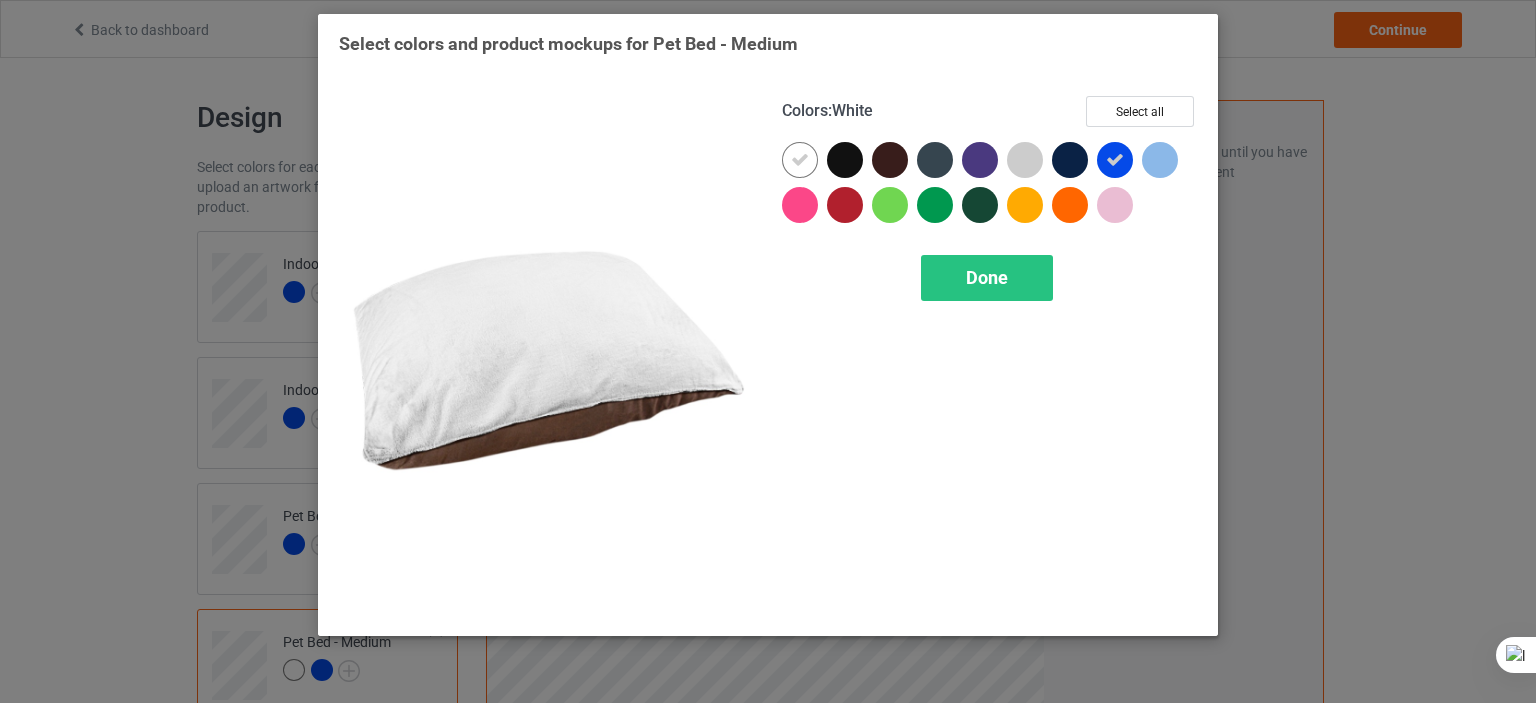 click at bounding box center [800, 160] 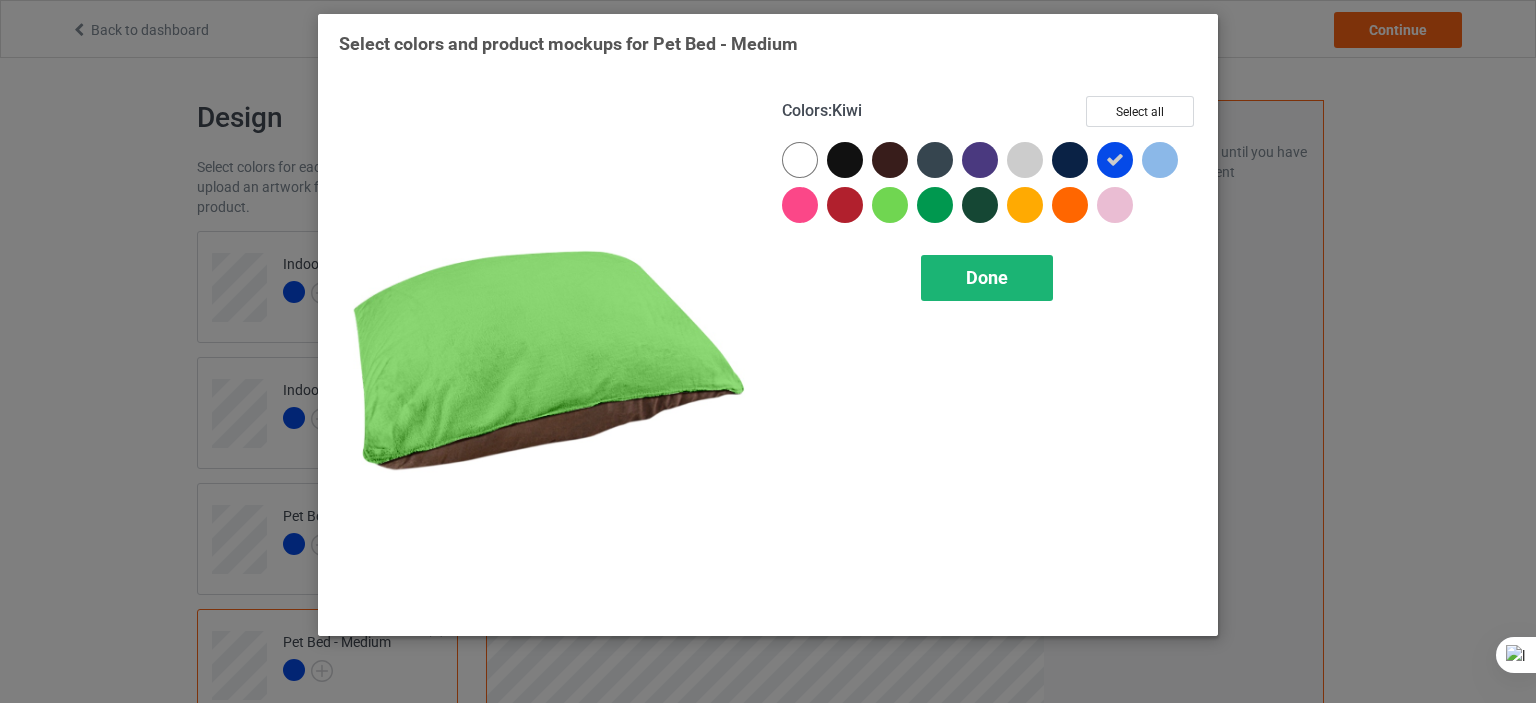 click on "Done" at bounding box center [987, 278] 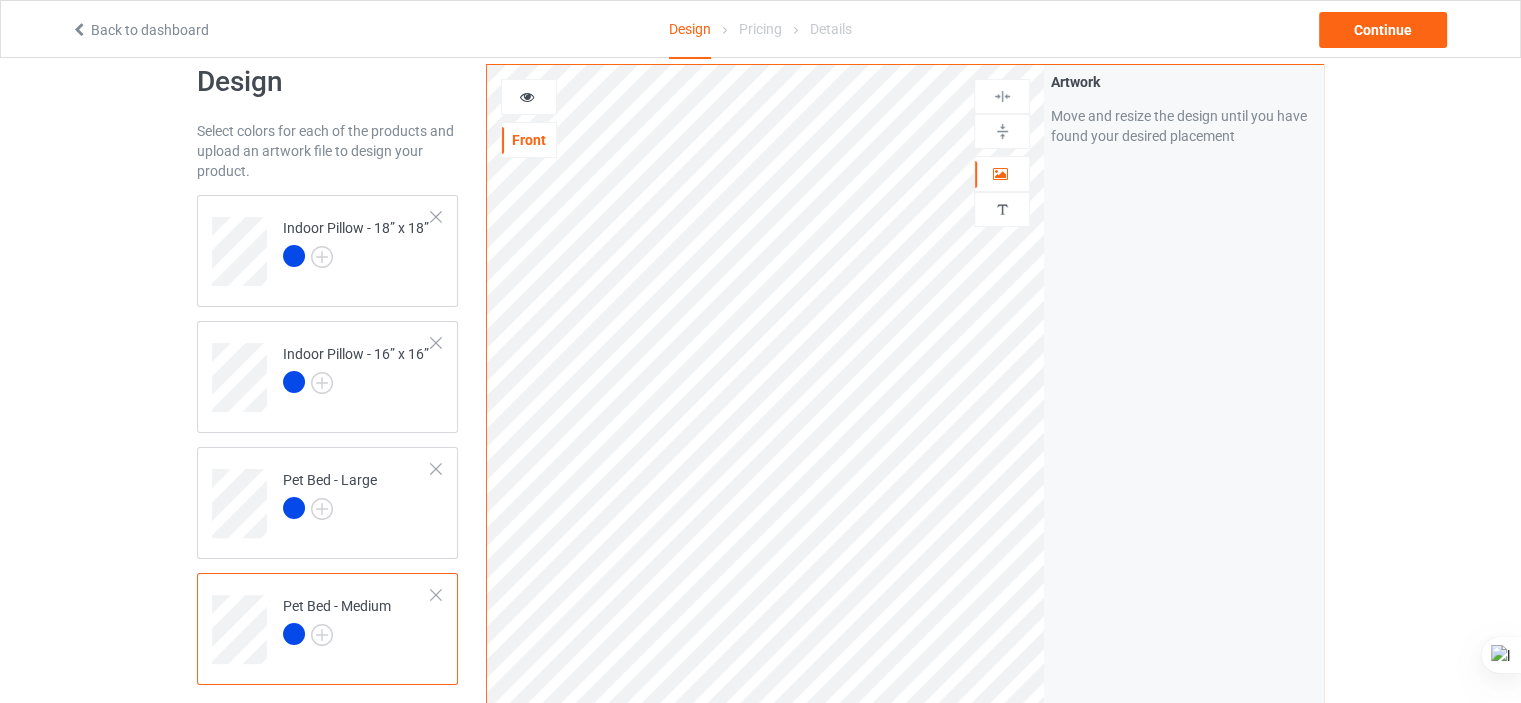 scroll, scrollTop: 0, scrollLeft: 0, axis: both 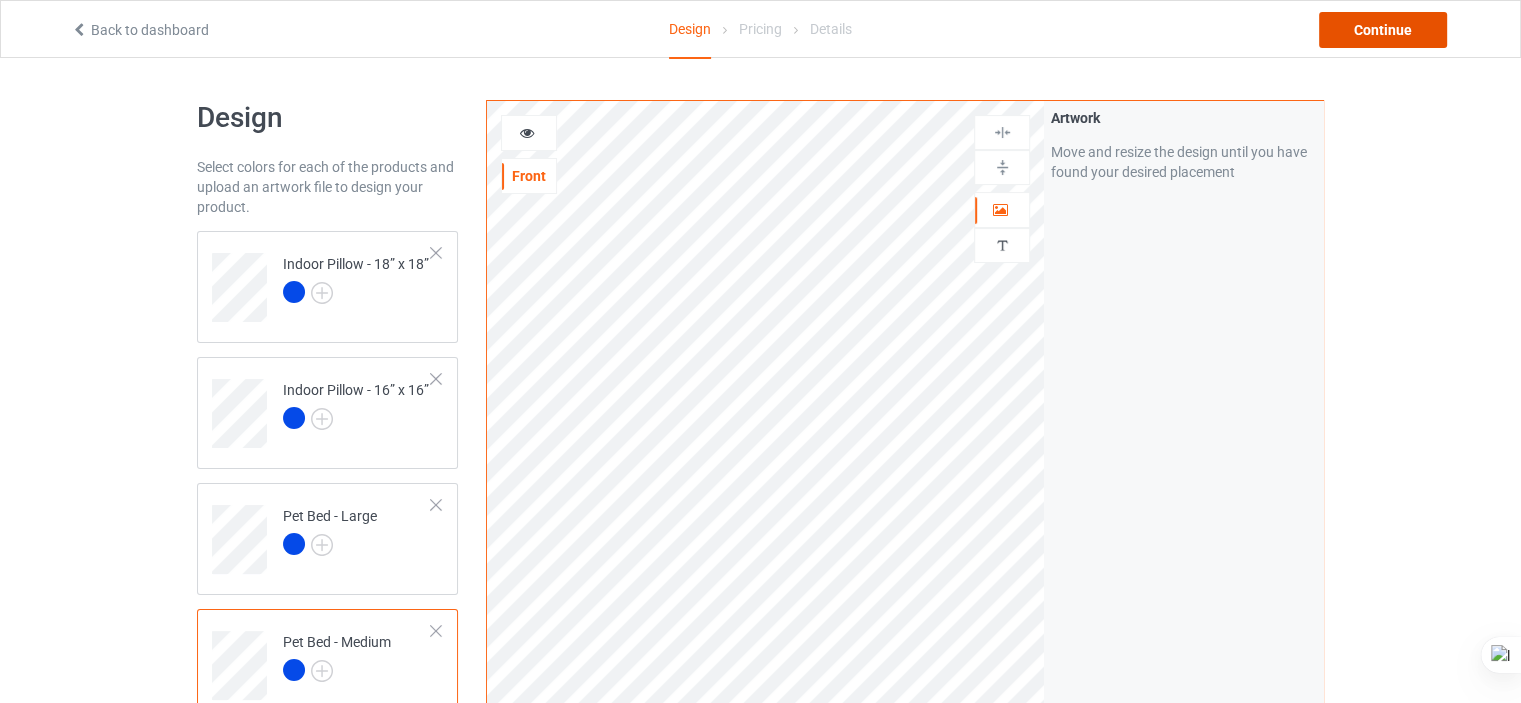 click on "Continue" at bounding box center [1383, 30] 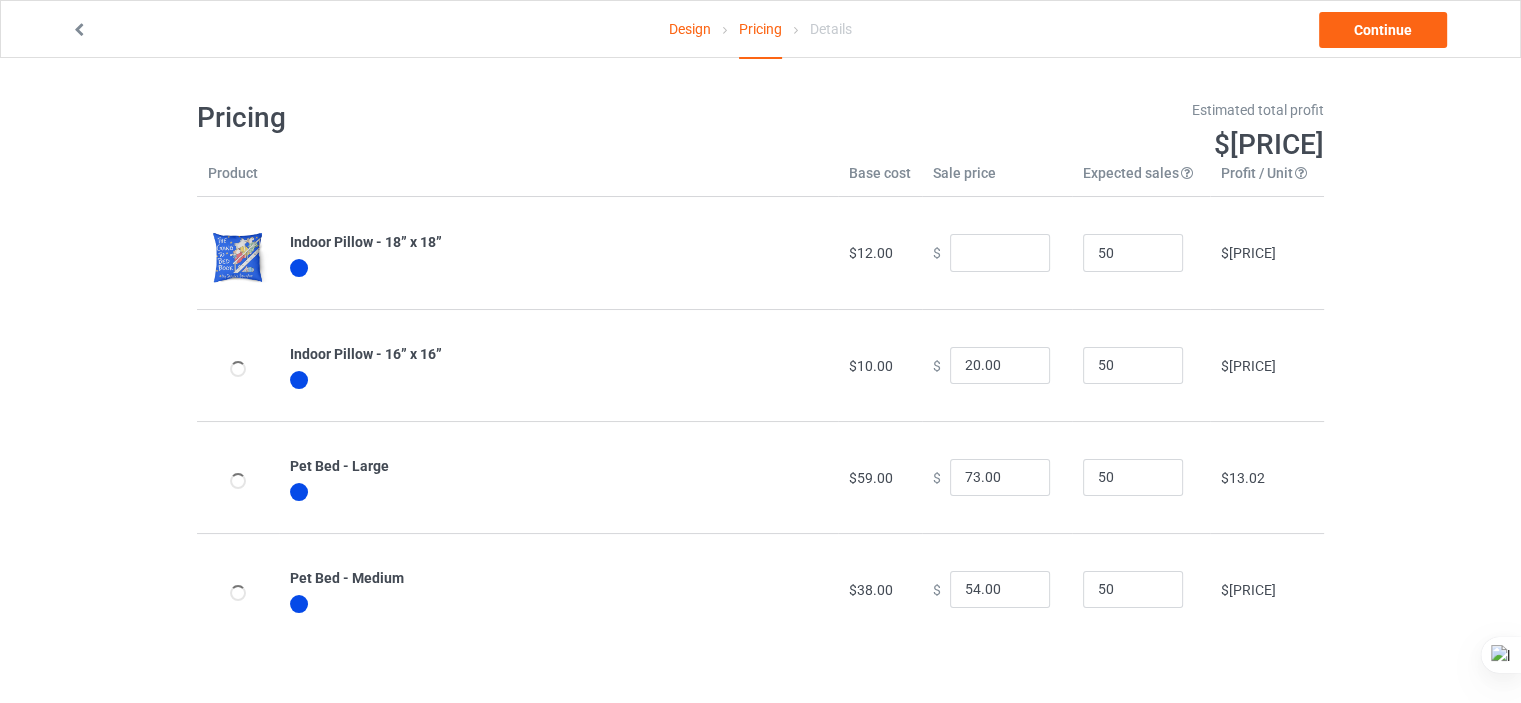 scroll, scrollTop: 58, scrollLeft: 0, axis: vertical 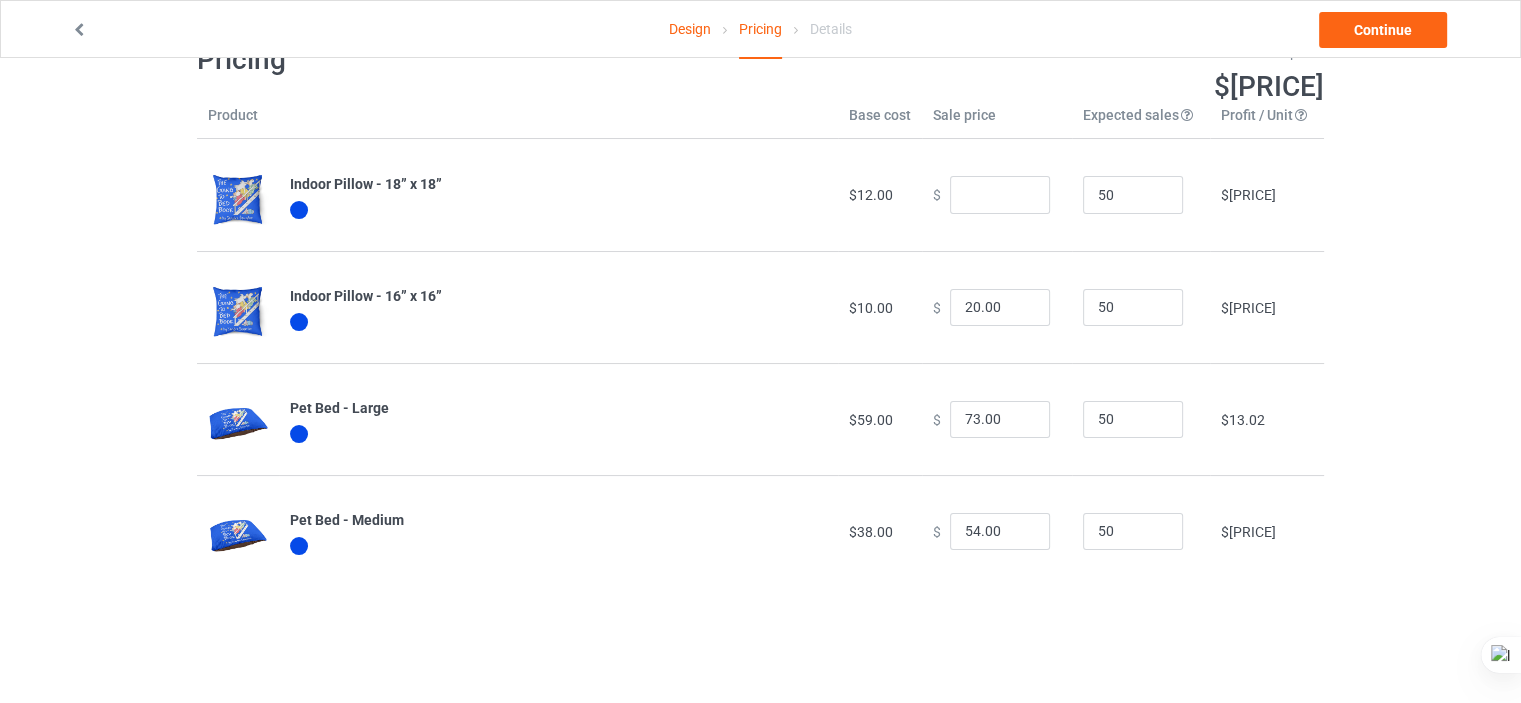 click on "Design" at bounding box center (690, 29) 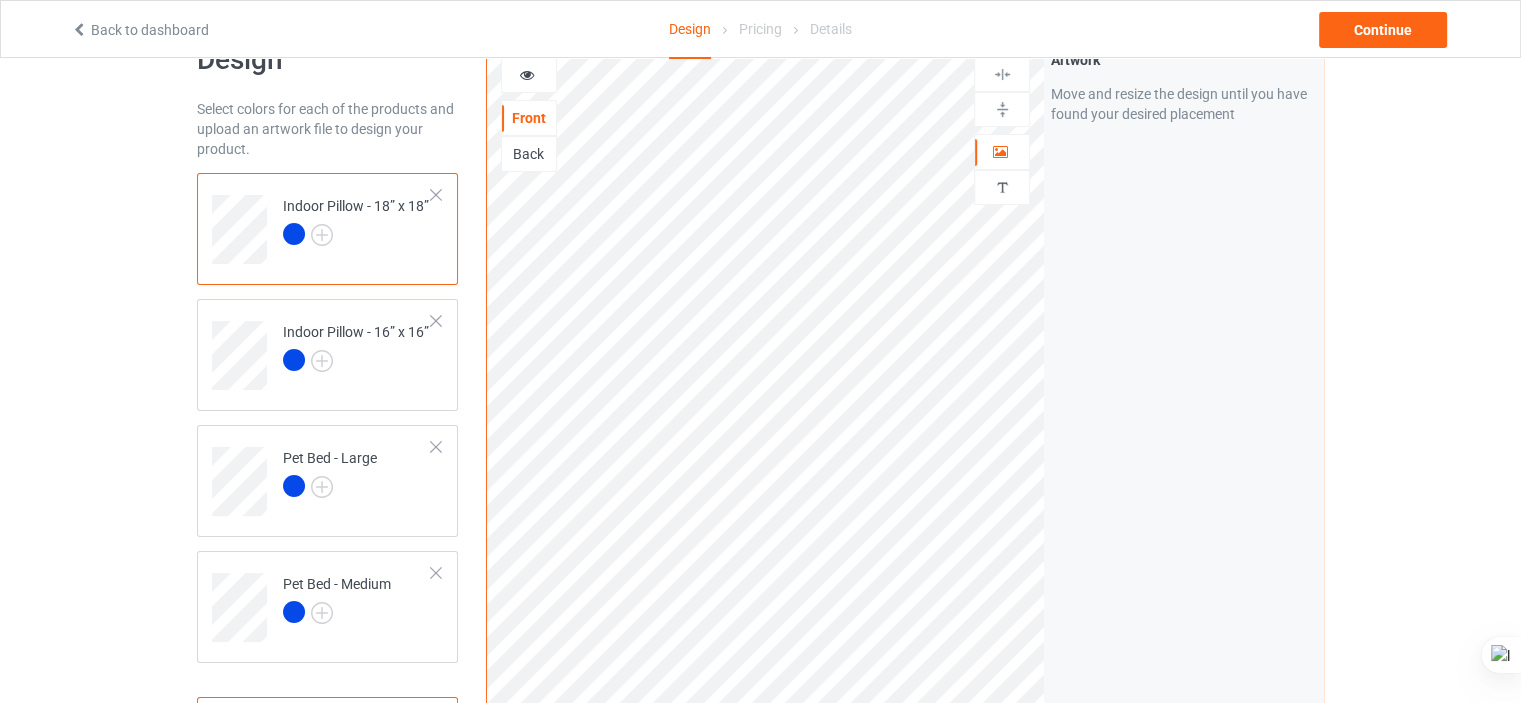 scroll, scrollTop: 0, scrollLeft: 0, axis: both 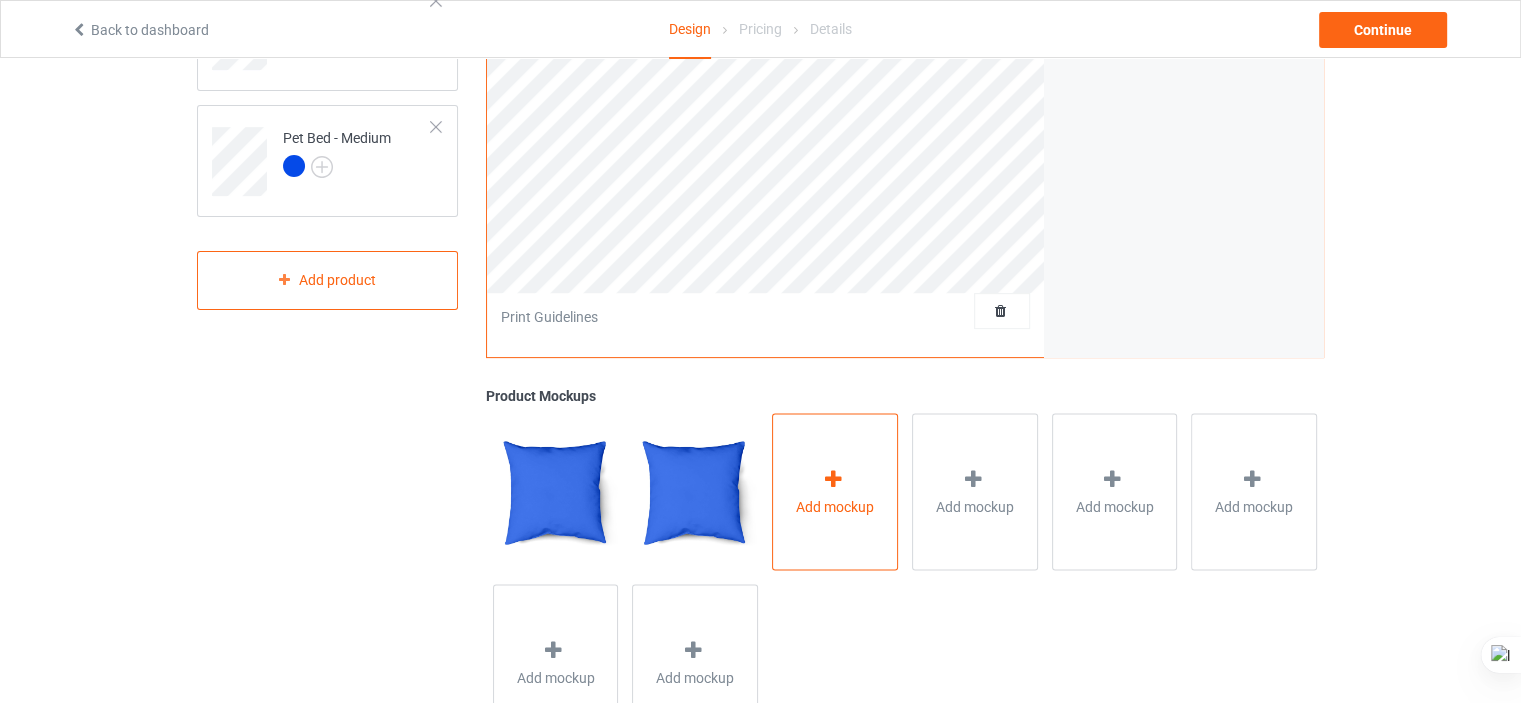 click on "Add mockup" at bounding box center [835, 491] 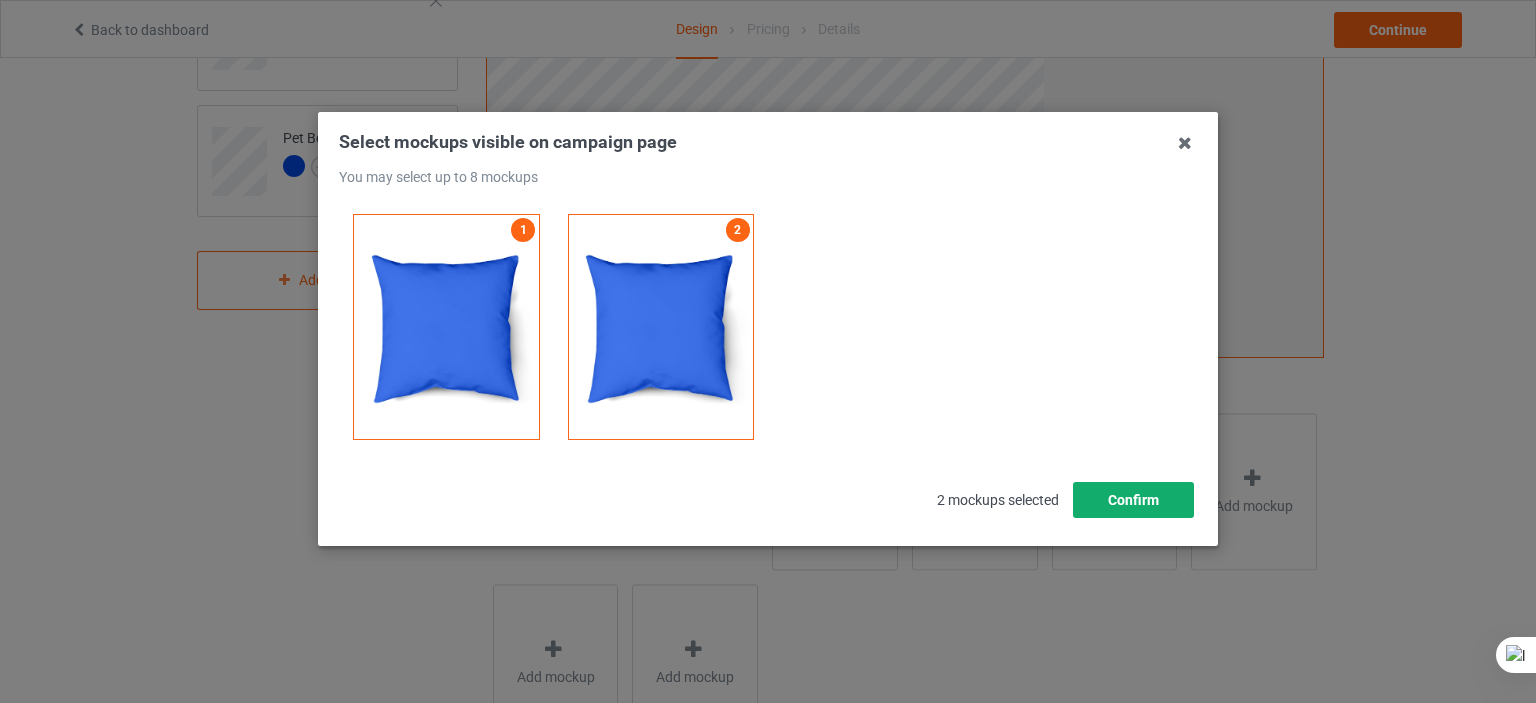 click on "Confirm" at bounding box center [1133, 500] 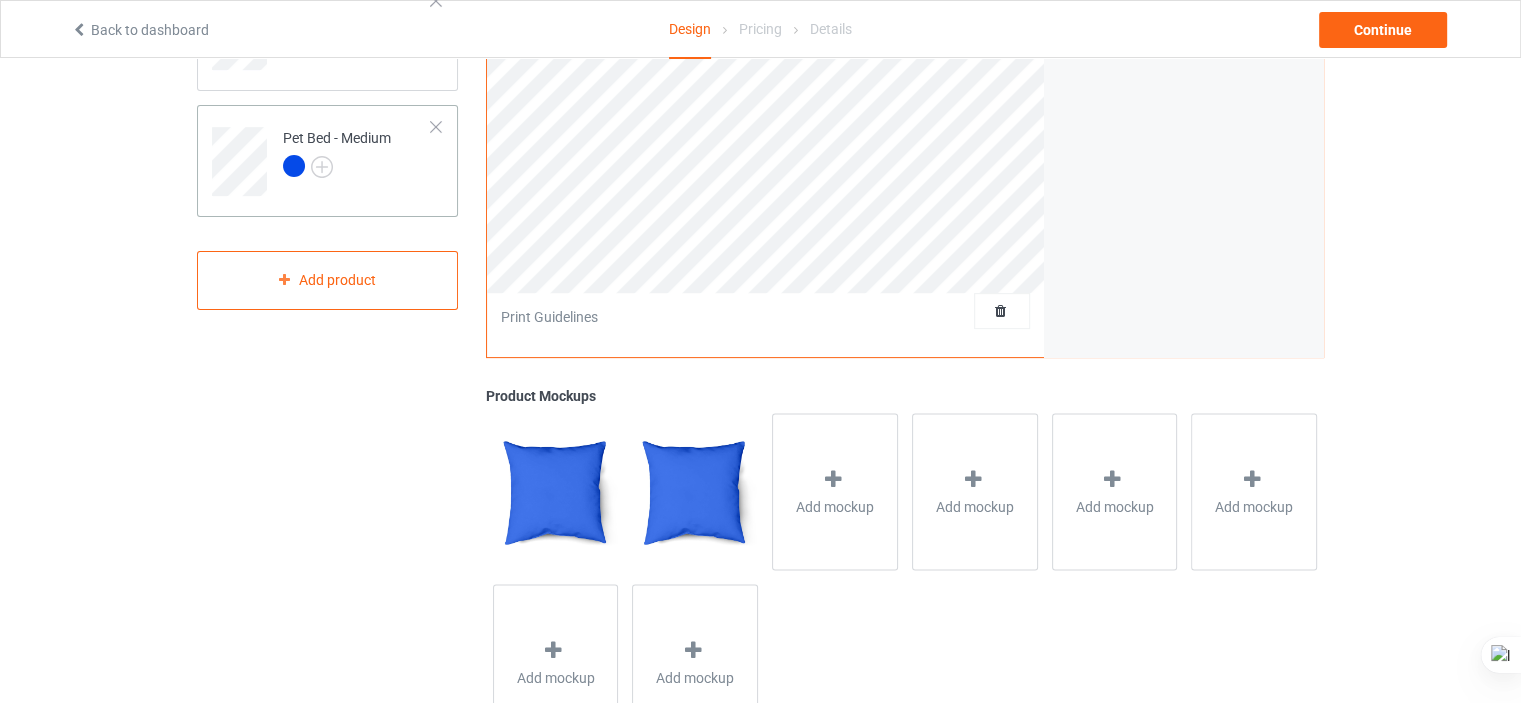 click on "Pet Bed - Medium" at bounding box center (357, 154) 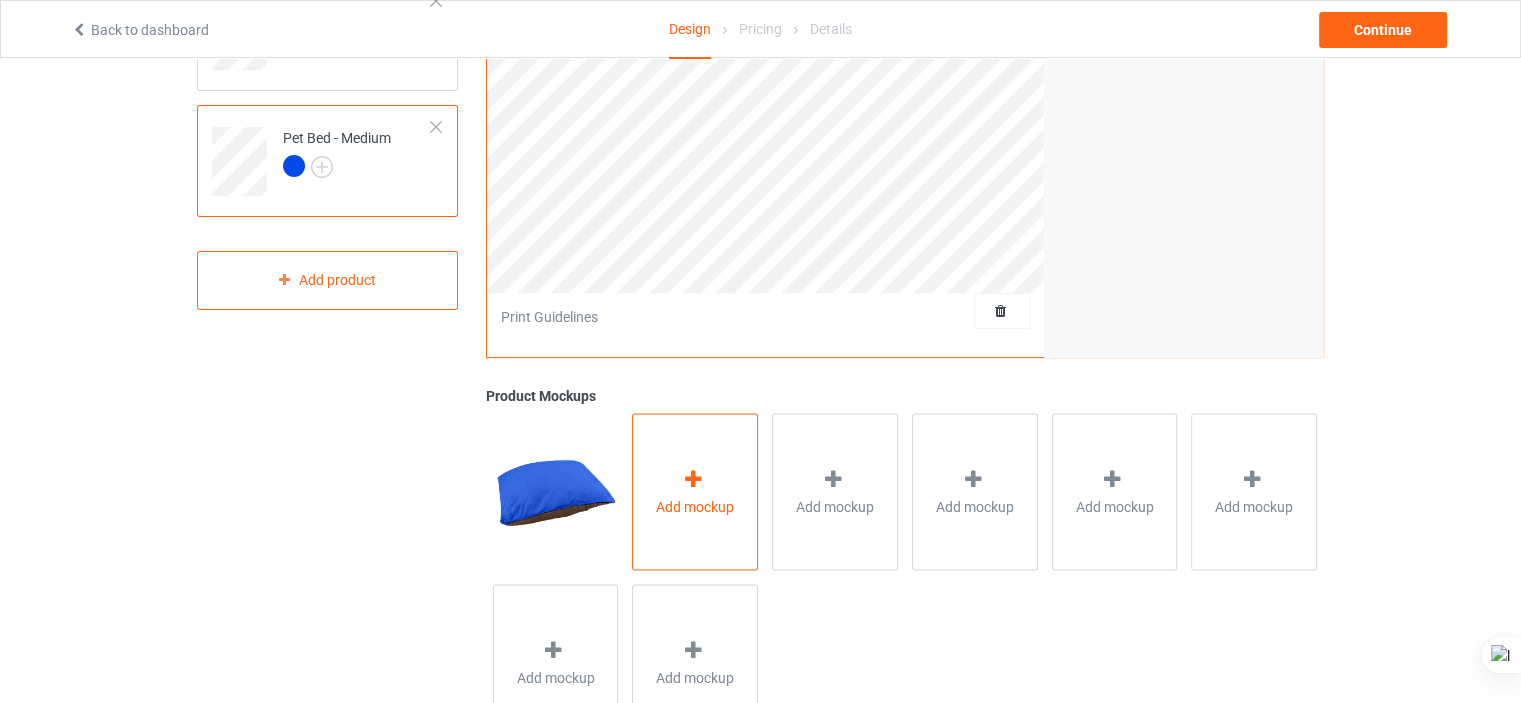 click on "Add mockup" at bounding box center [695, 491] 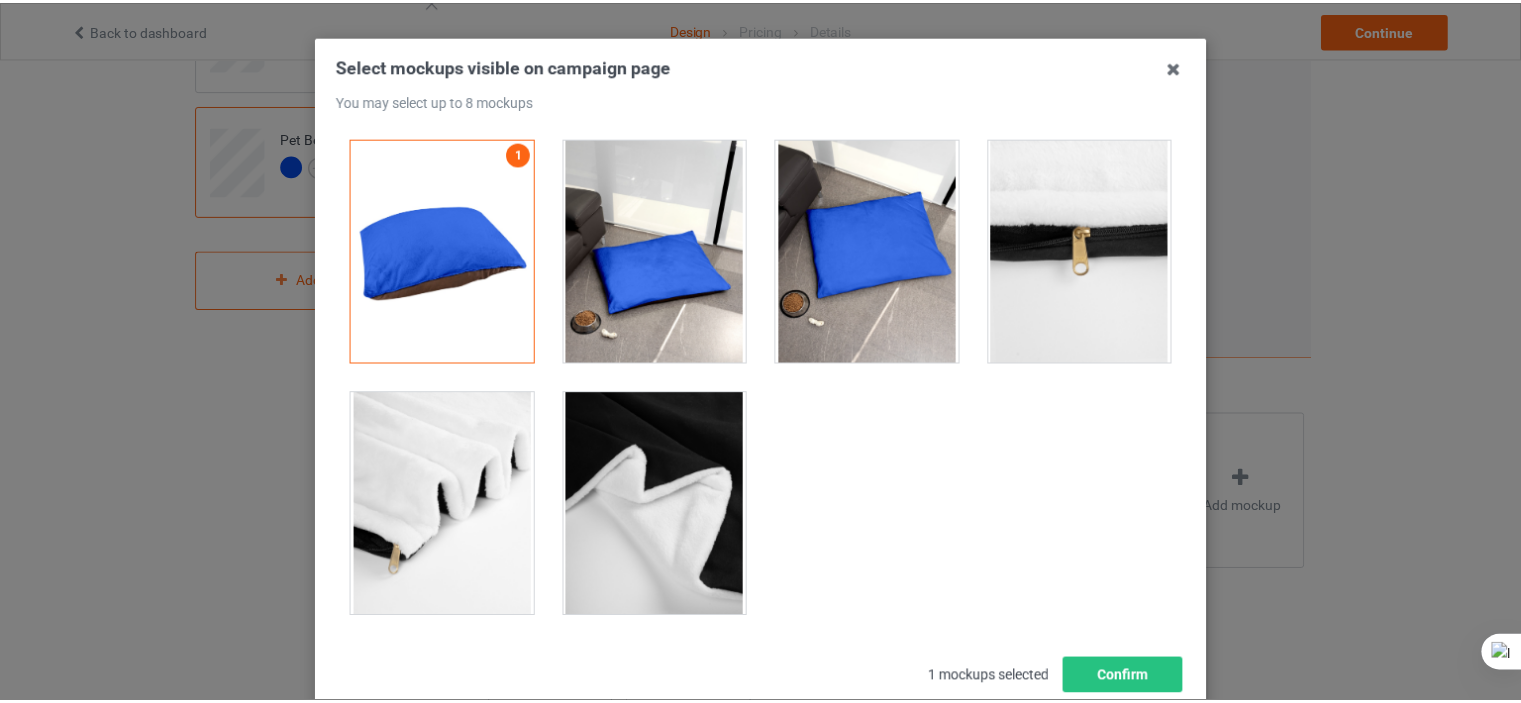 scroll, scrollTop: 65, scrollLeft: 0, axis: vertical 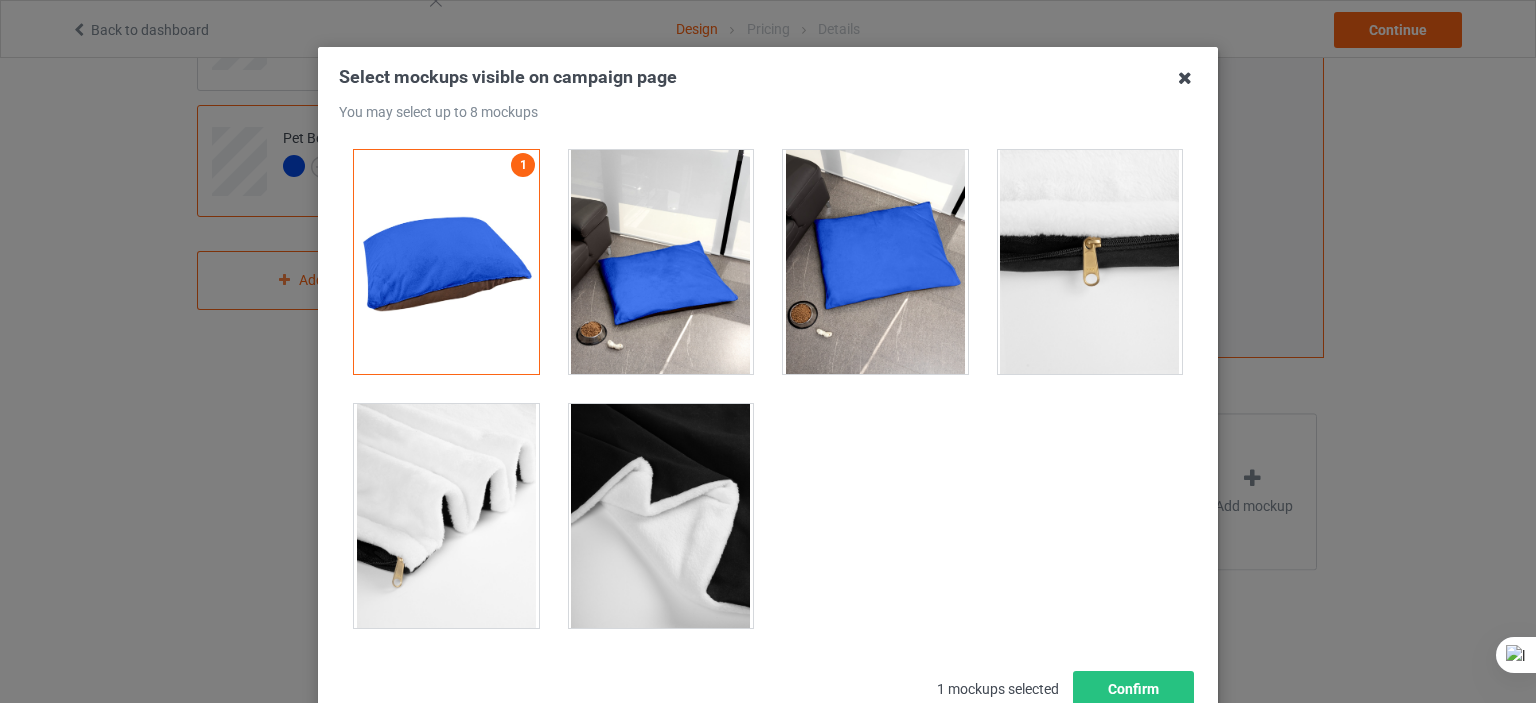 click at bounding box center (1185, 78) 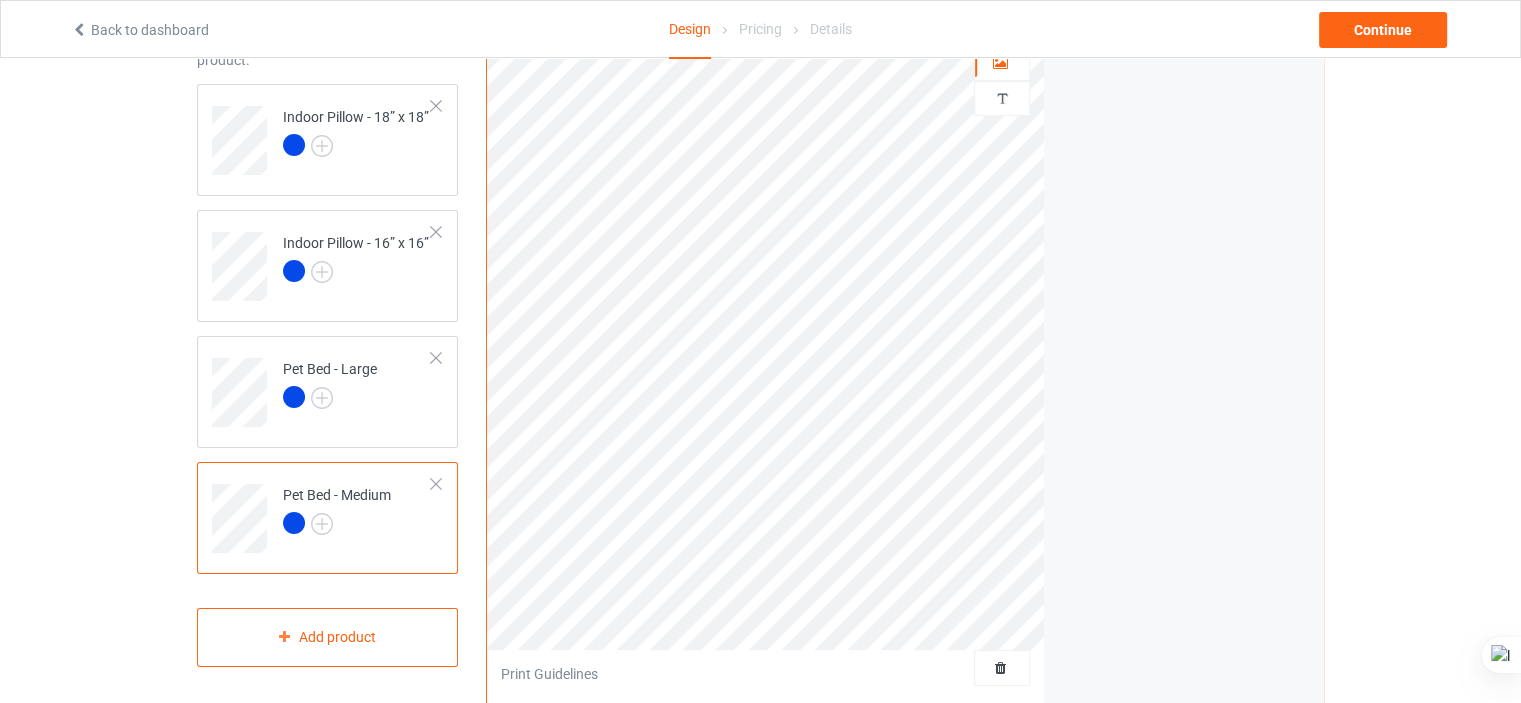 scroll, scrollTop: 117, scrollLeft: 0, axis: vertical 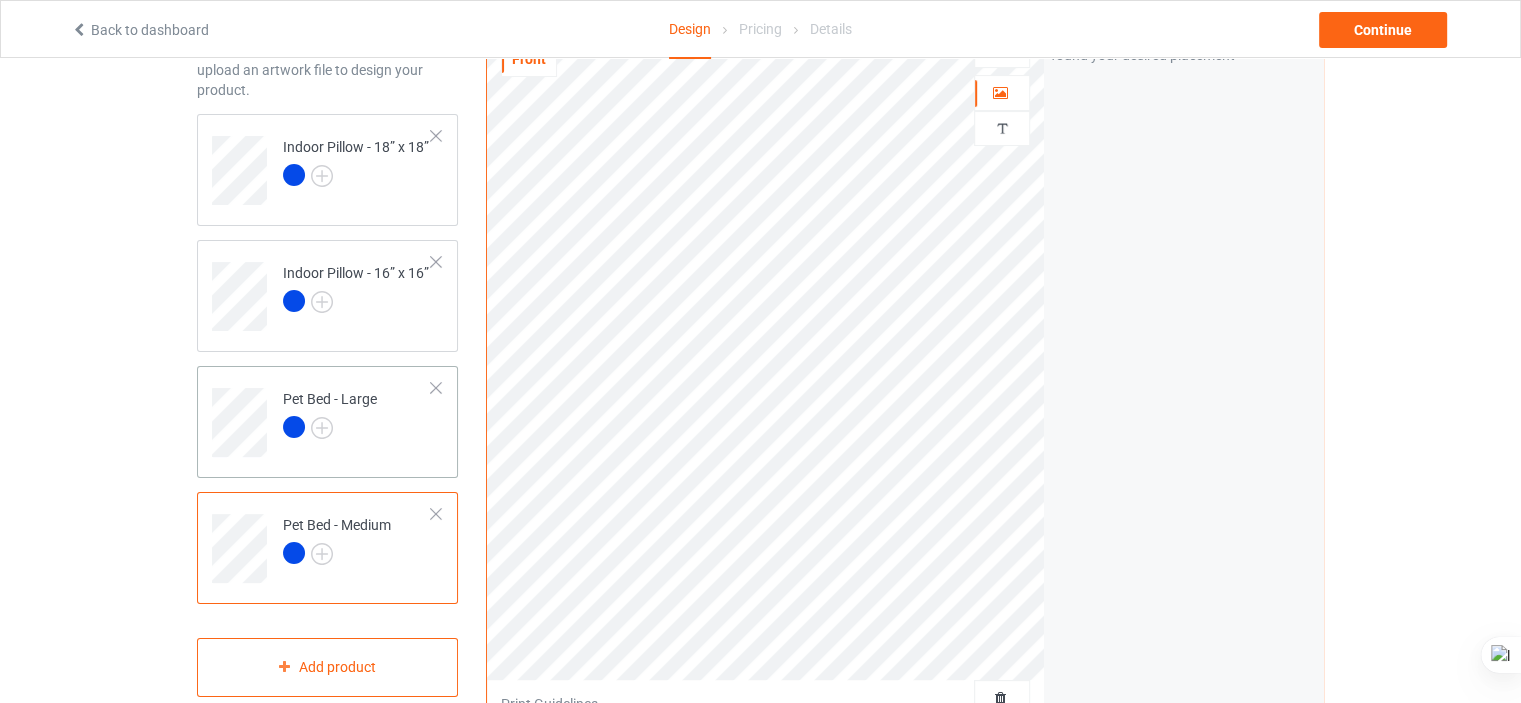 click at bounding box center [436, 388] 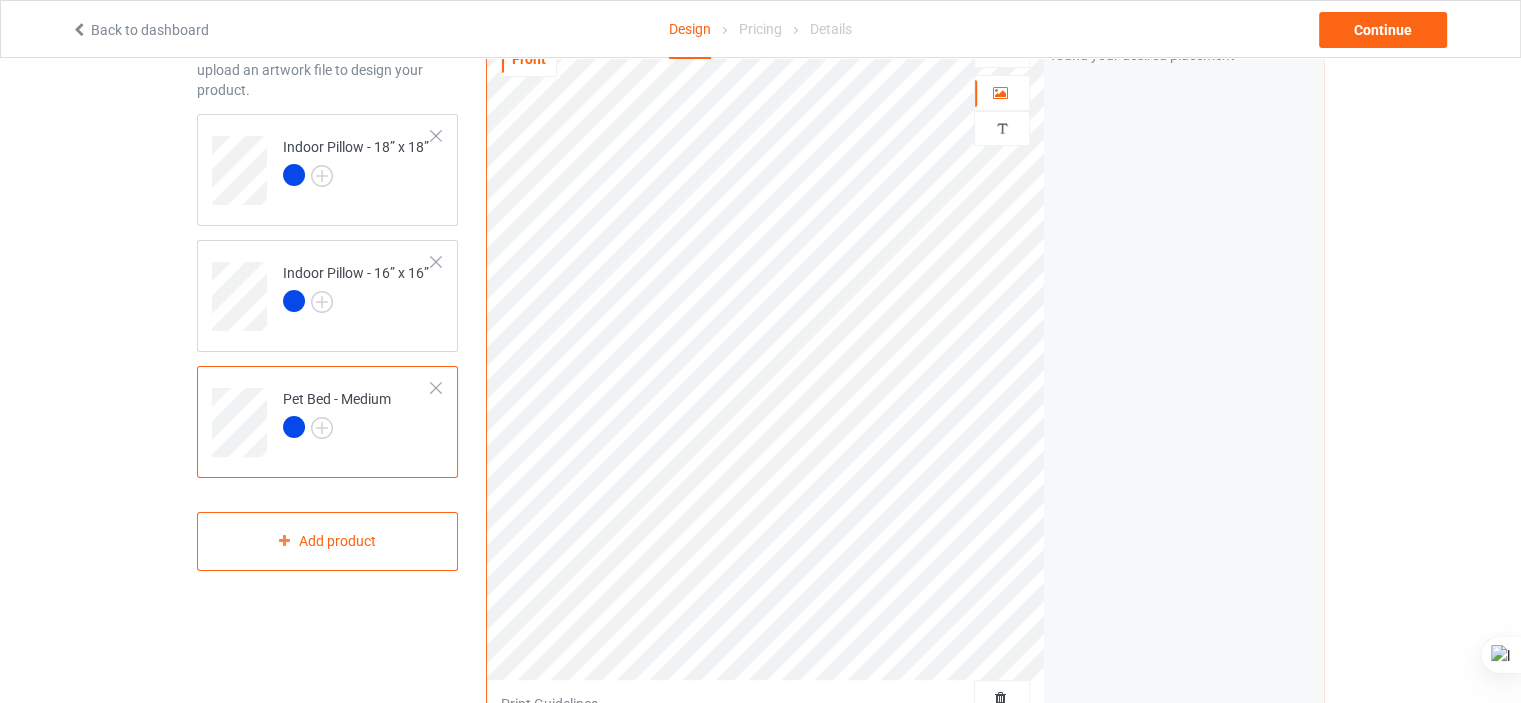 click at bounding box center [436, 388] 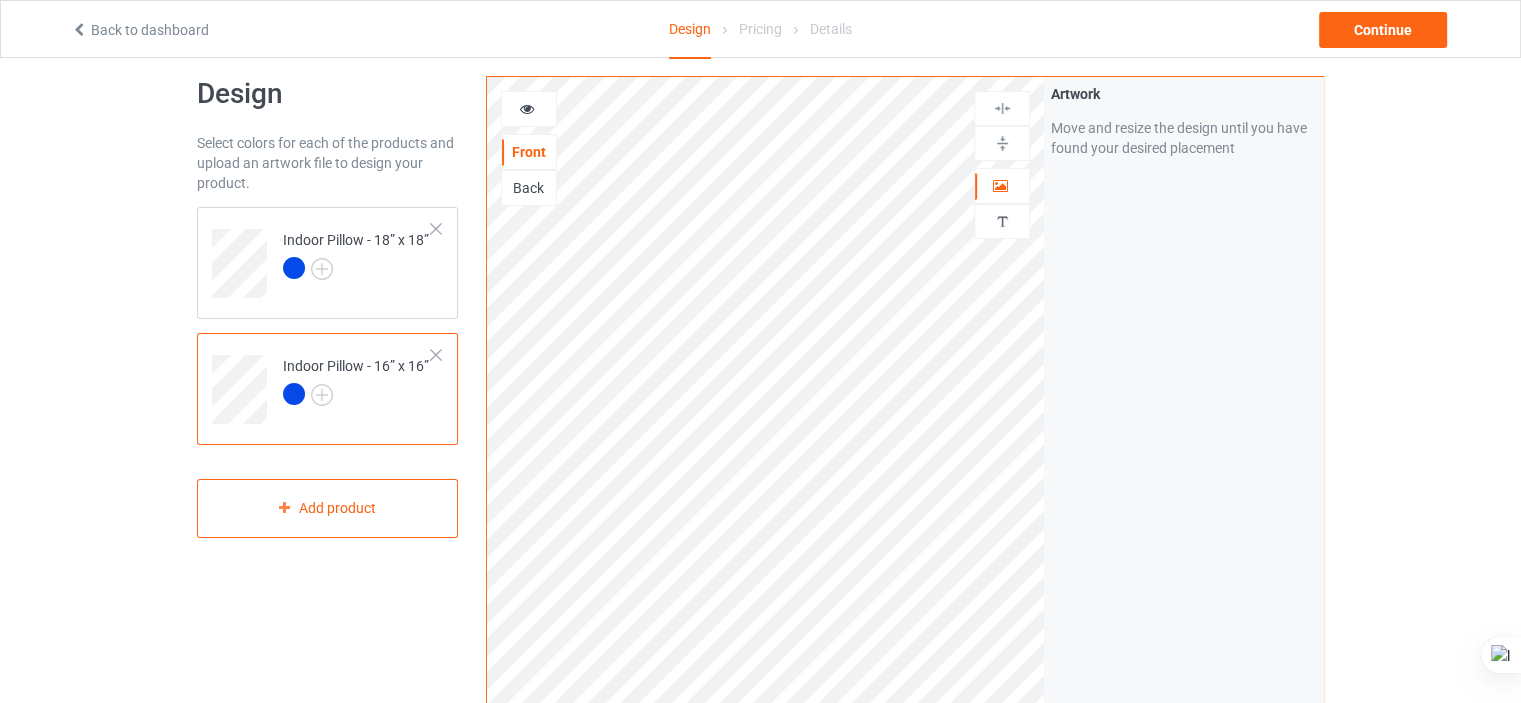 scroll, scrollTop: 16, scrollLeft: 0, axis: vertical 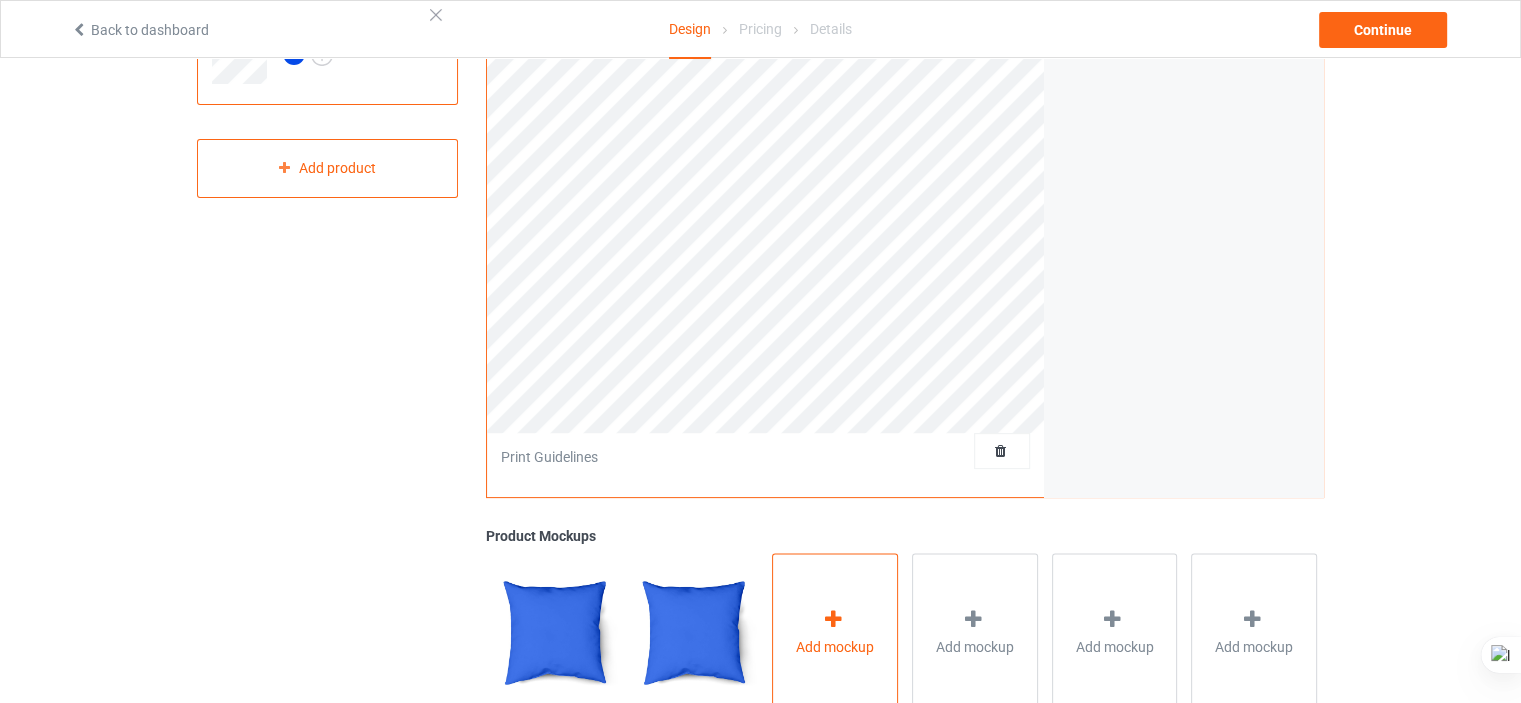 click on "Add mockup" at bounding box center (835, 631) 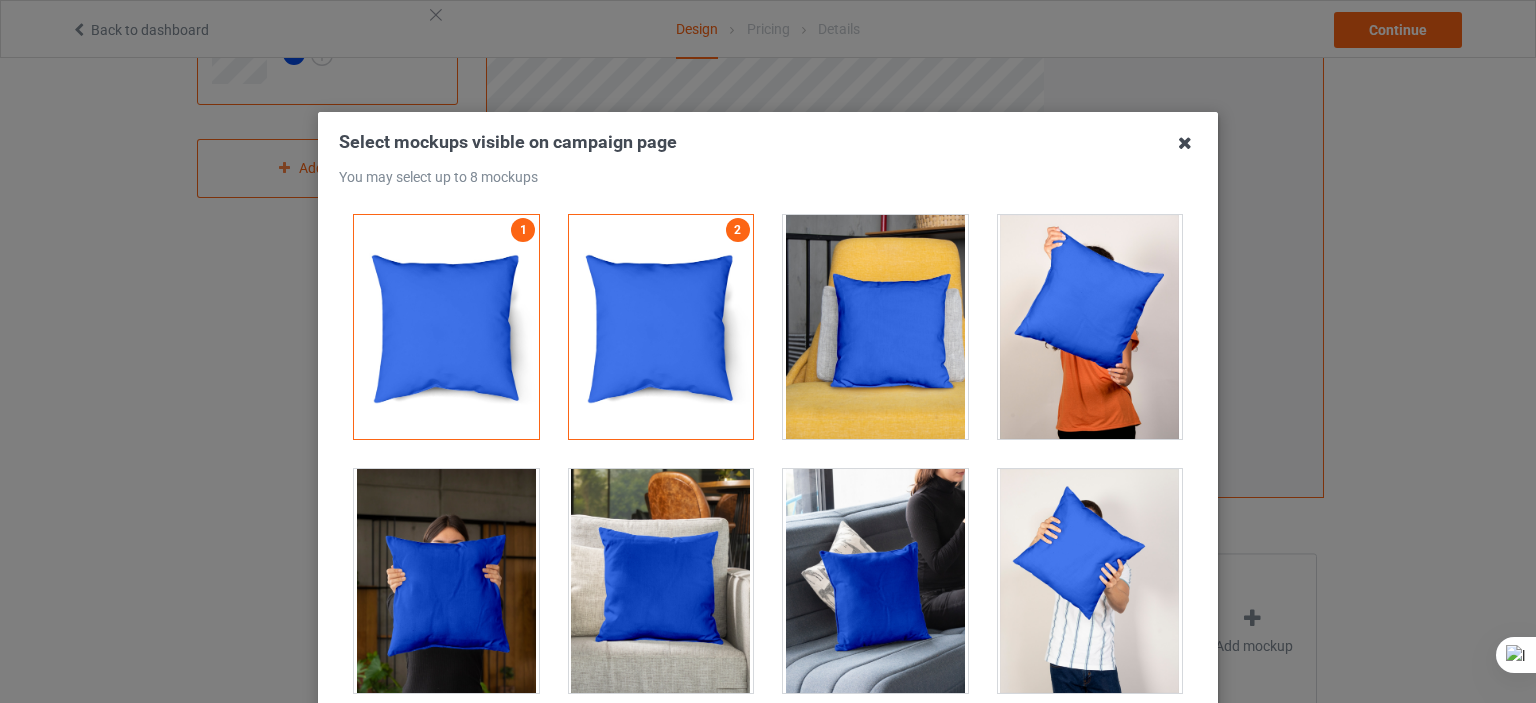 click at bounding box center [1185, 143] 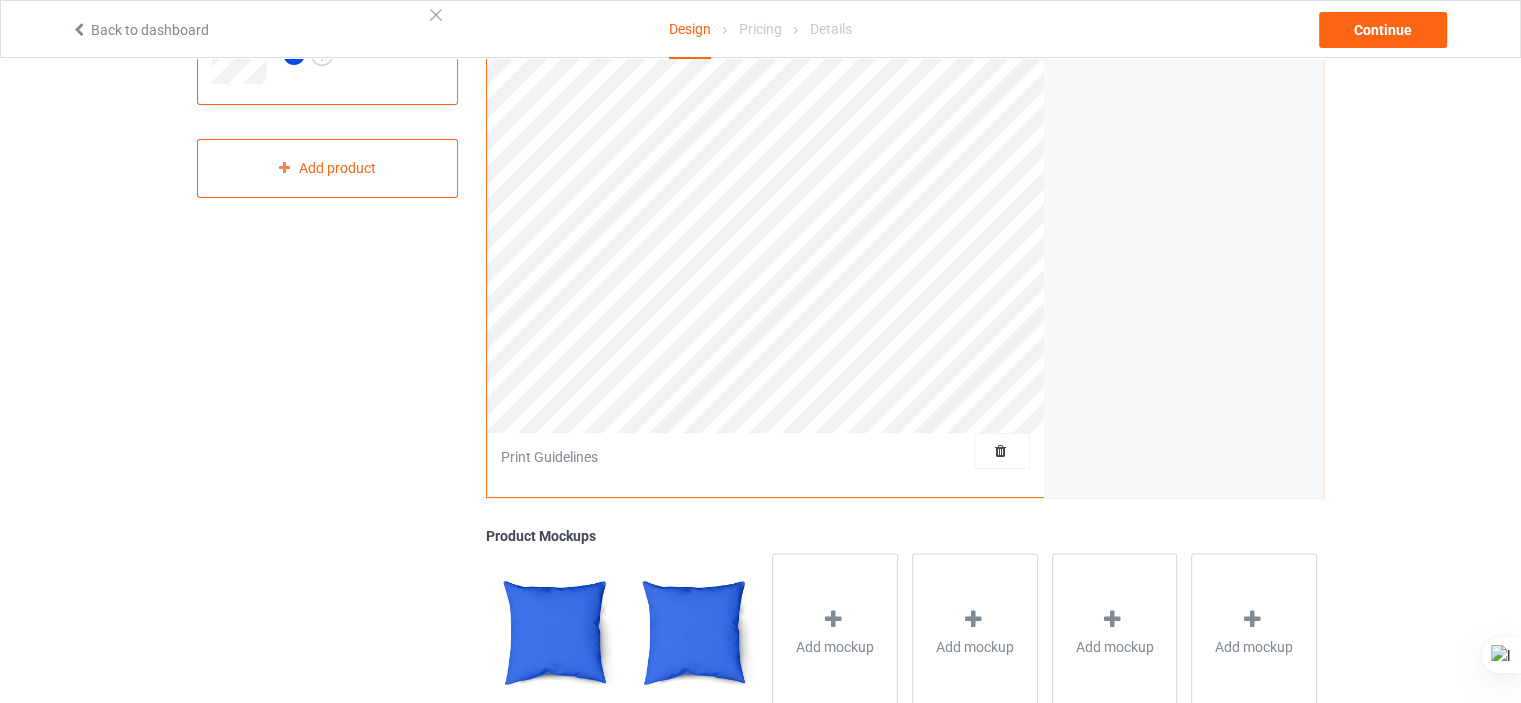 scroll, scrollTop: 0, scrollLeft: 0, axis: both 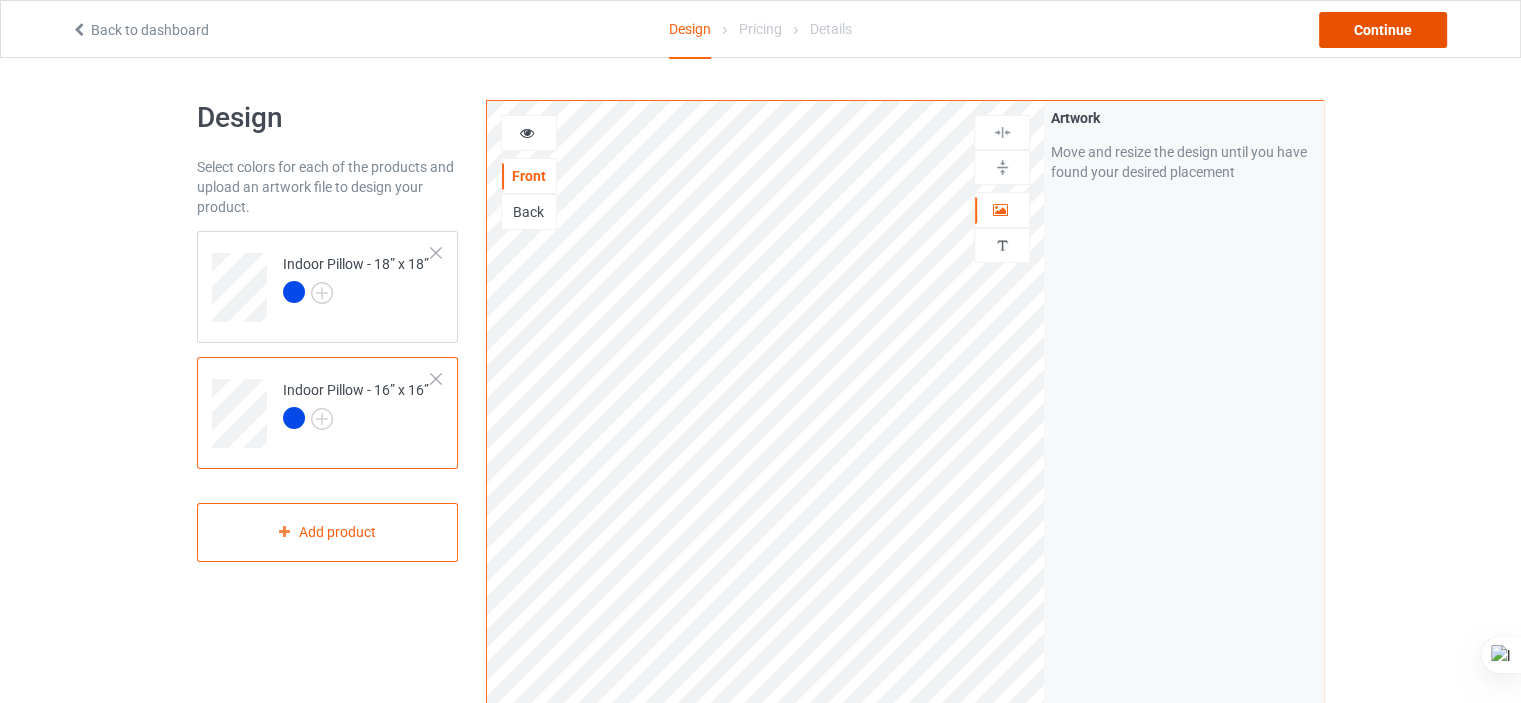 click on "Continue" at bounding box center [1383, 30] 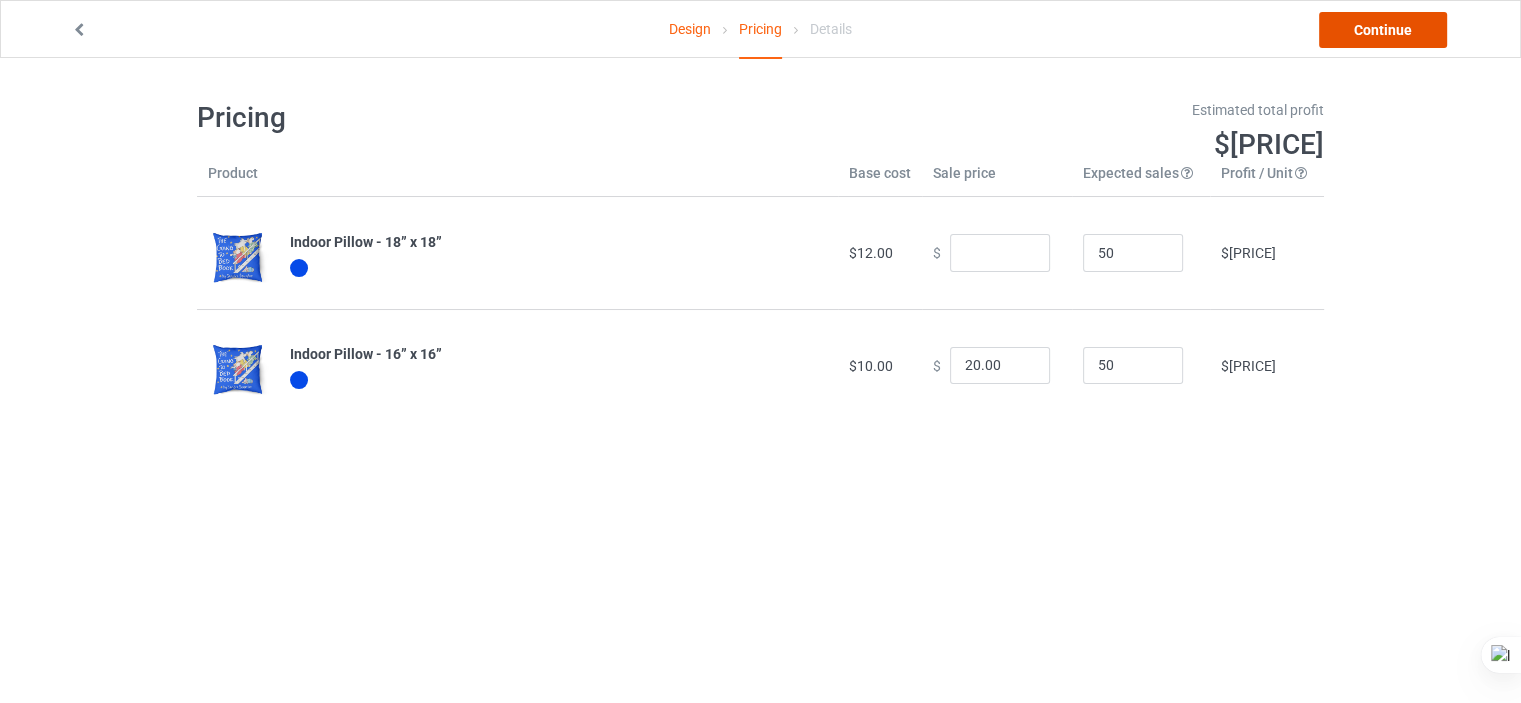 click on "Continue" at bounding box center (1383, 30) 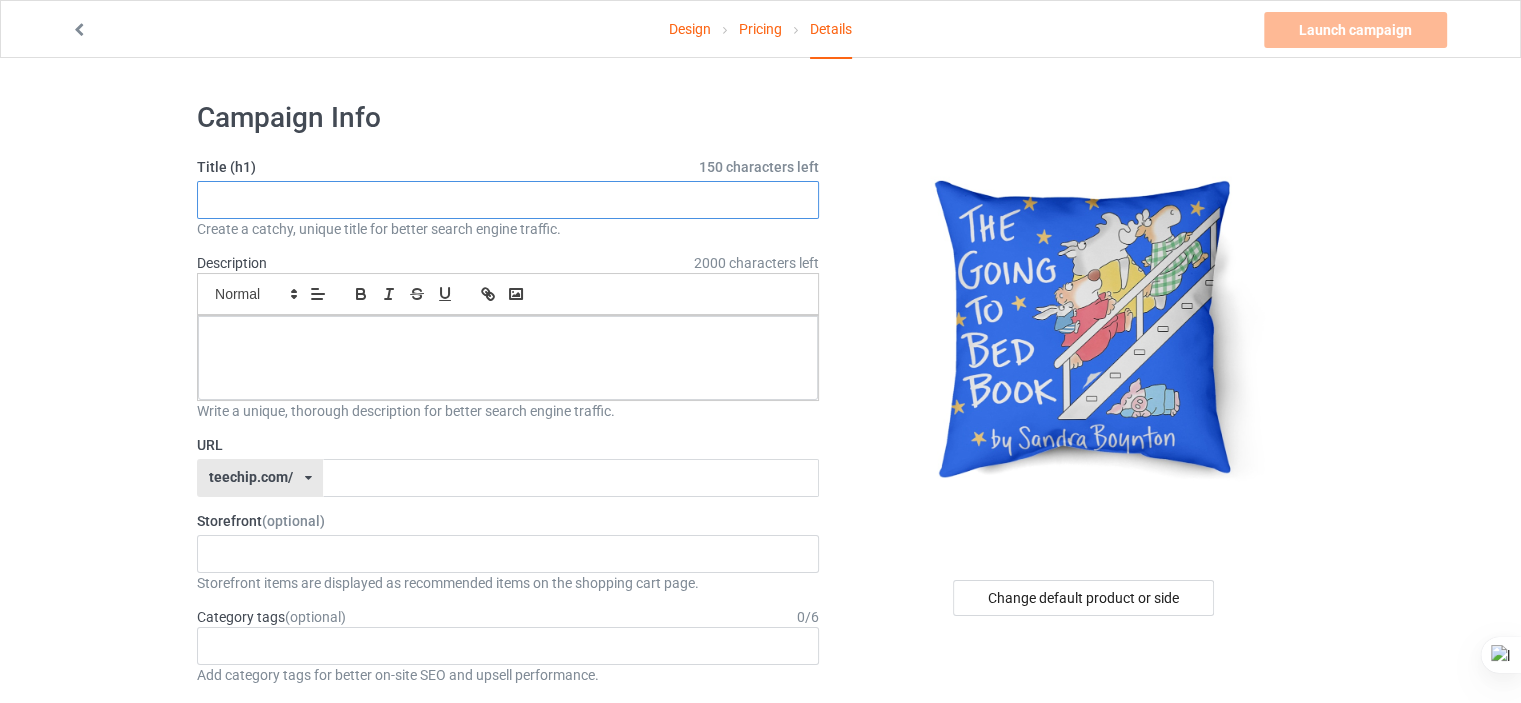 click at bounding box center [508, 200] 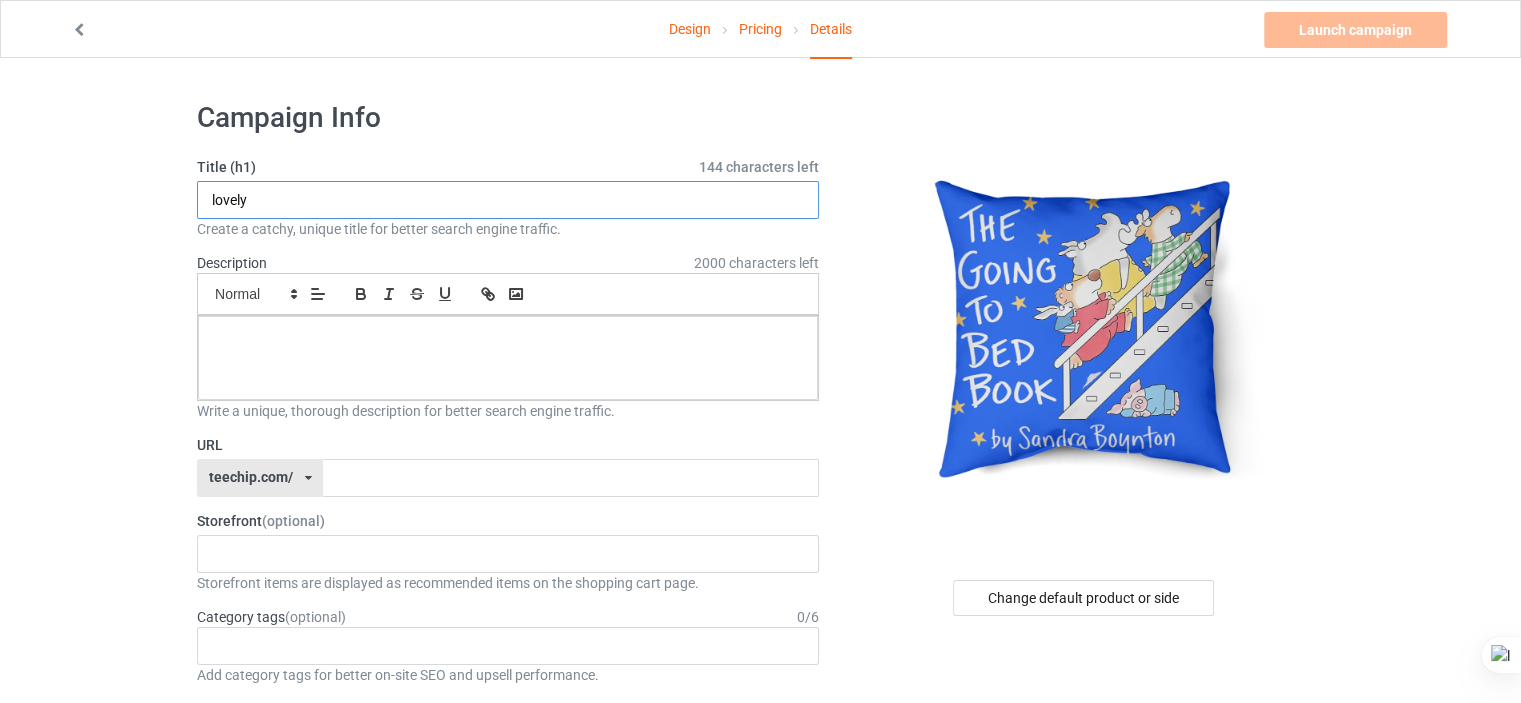 type on "lovely" 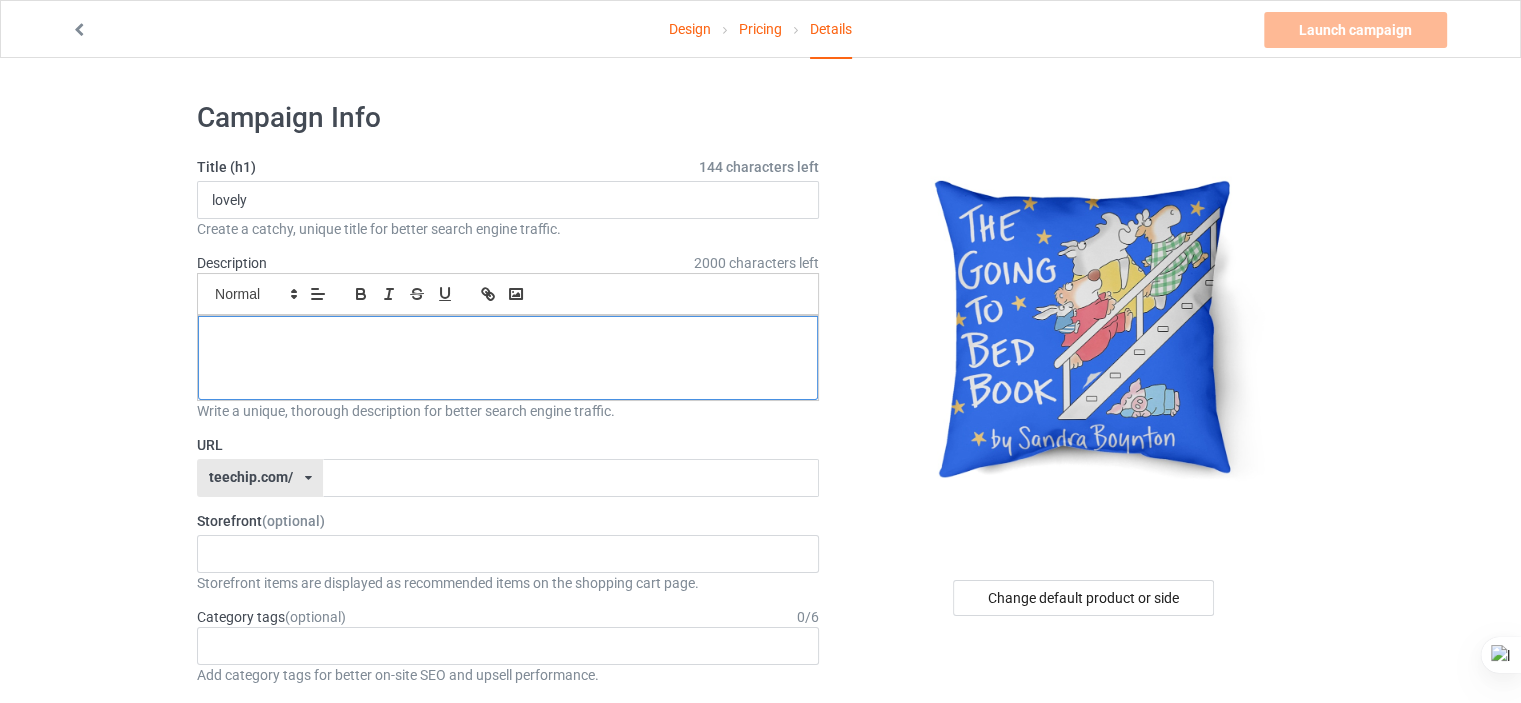 click at bounding box center (508, 338) 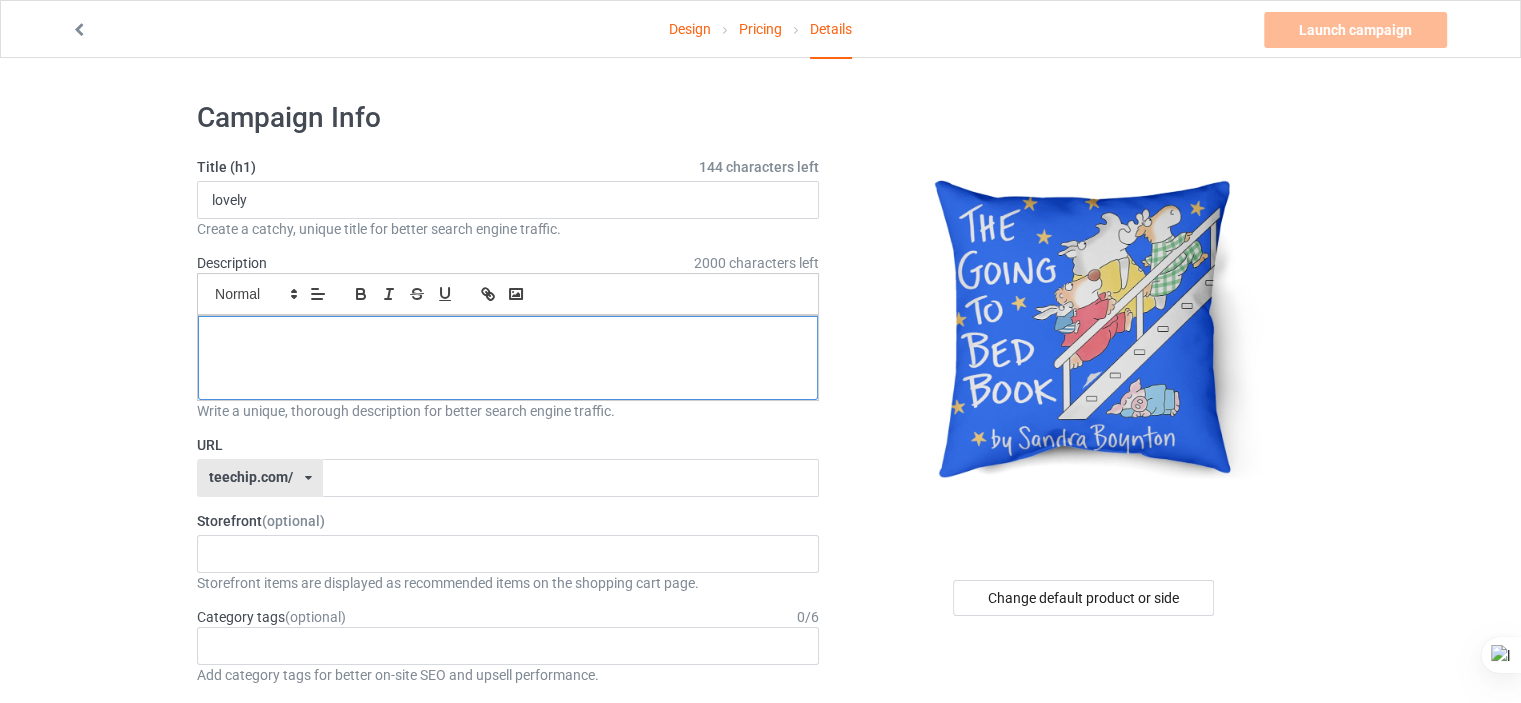 type 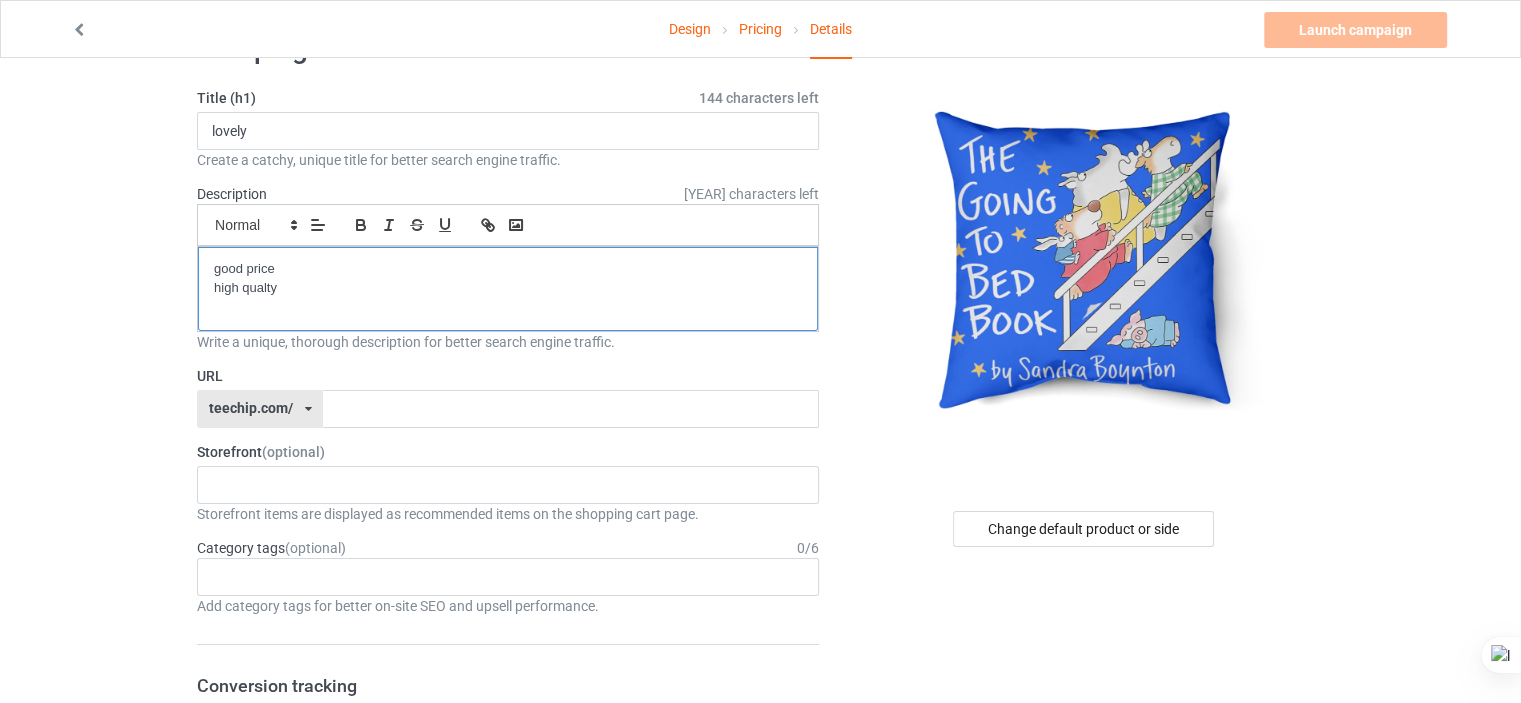 scroll, scrollTop: 80, scrollLeft: 0, axis: vertical 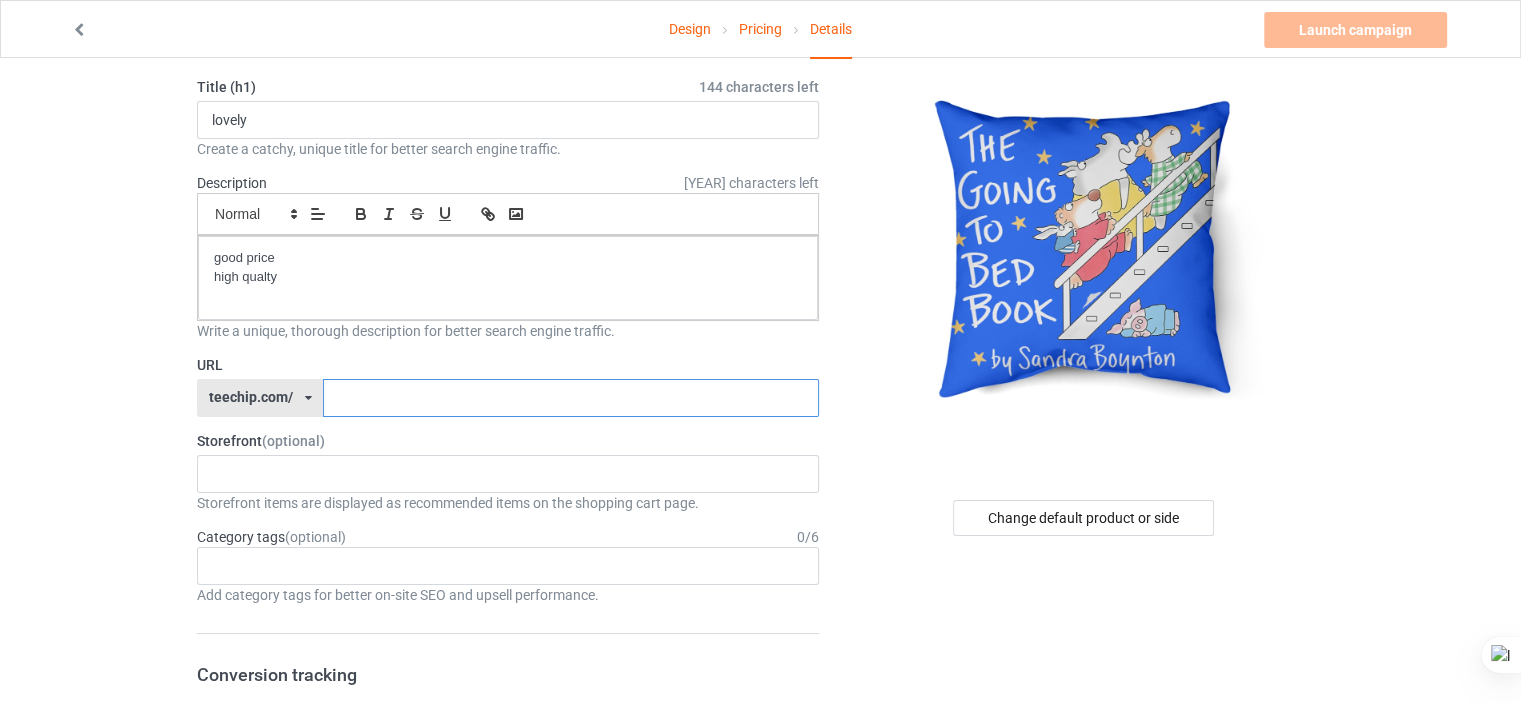 click at bounding box center (570, 398) 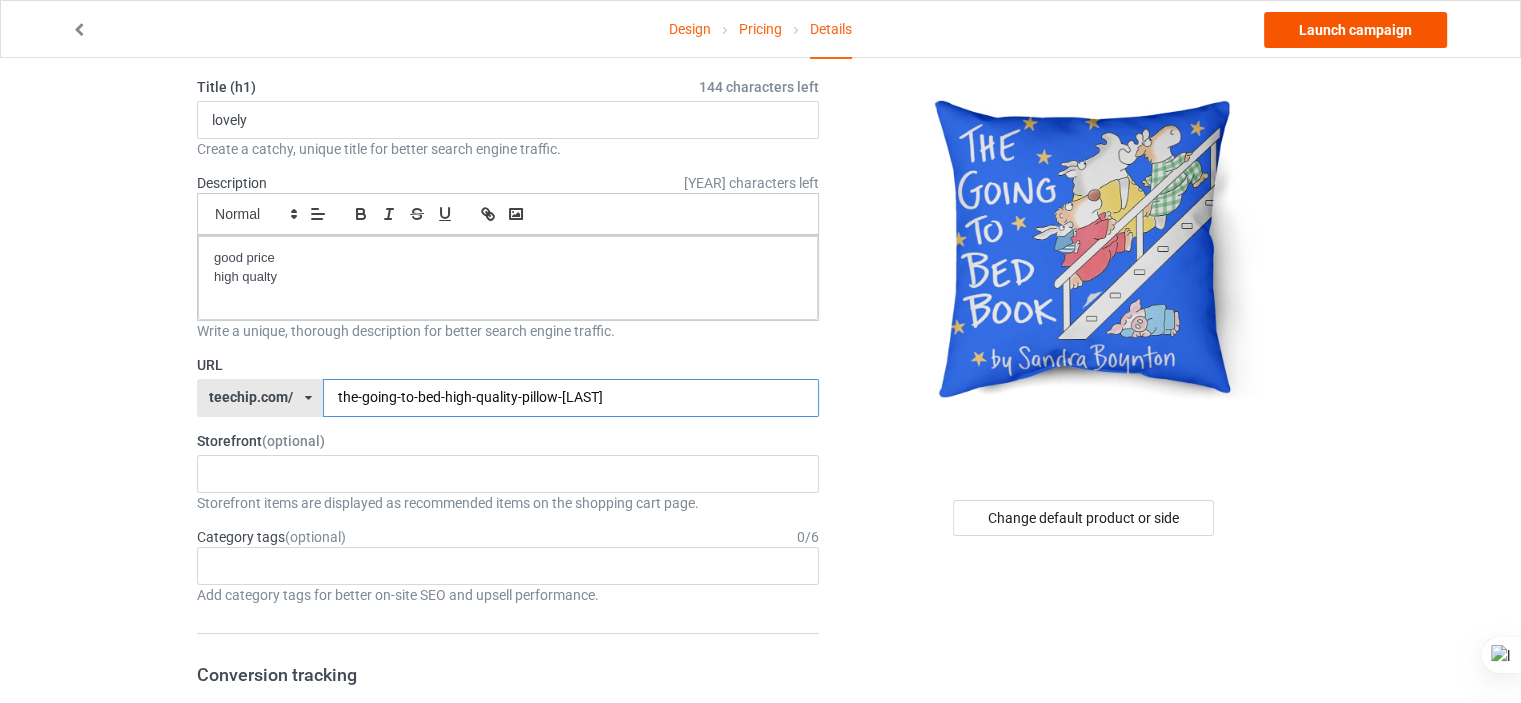 type on "the-going-to-bed-high-quality-pillow-[LAST]" 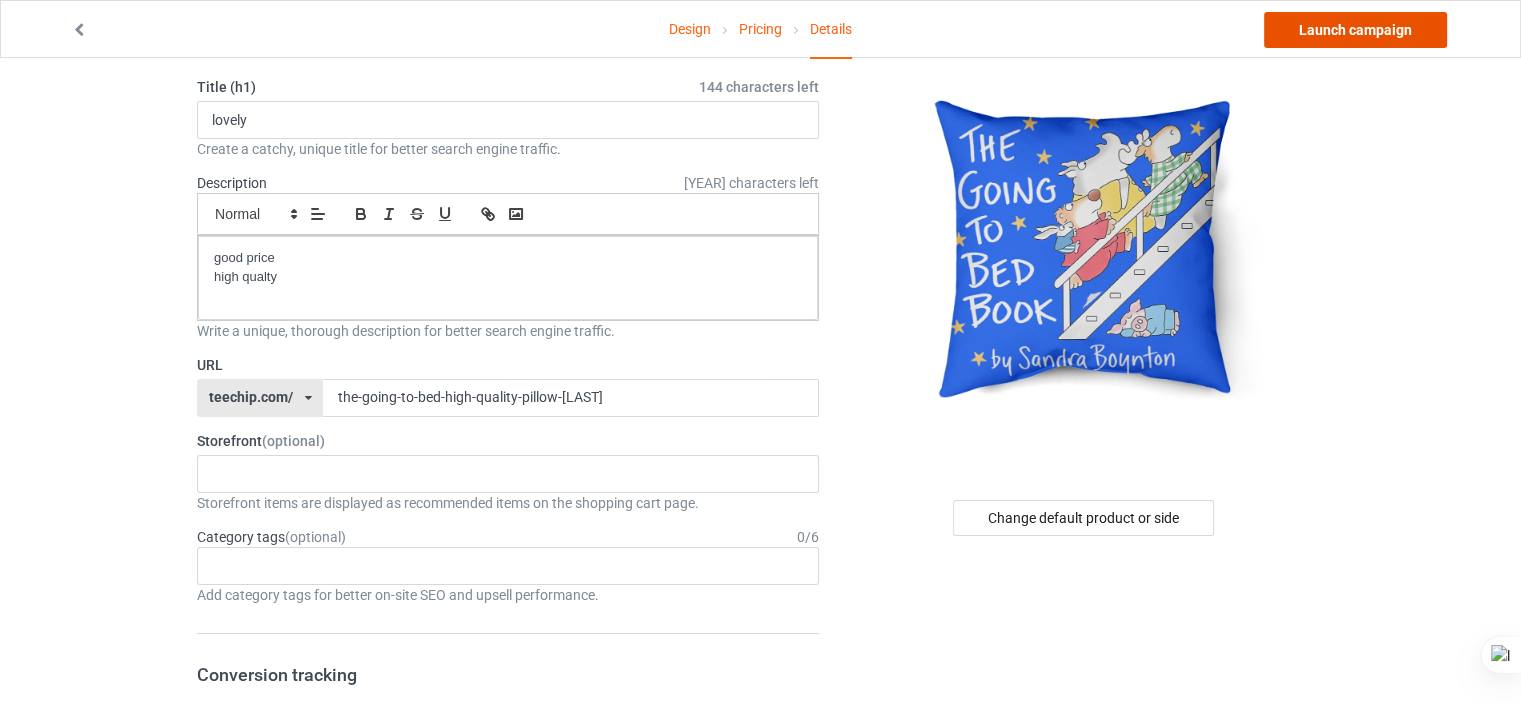 click on "Launch campaign" at bounding box center [1355, 30] 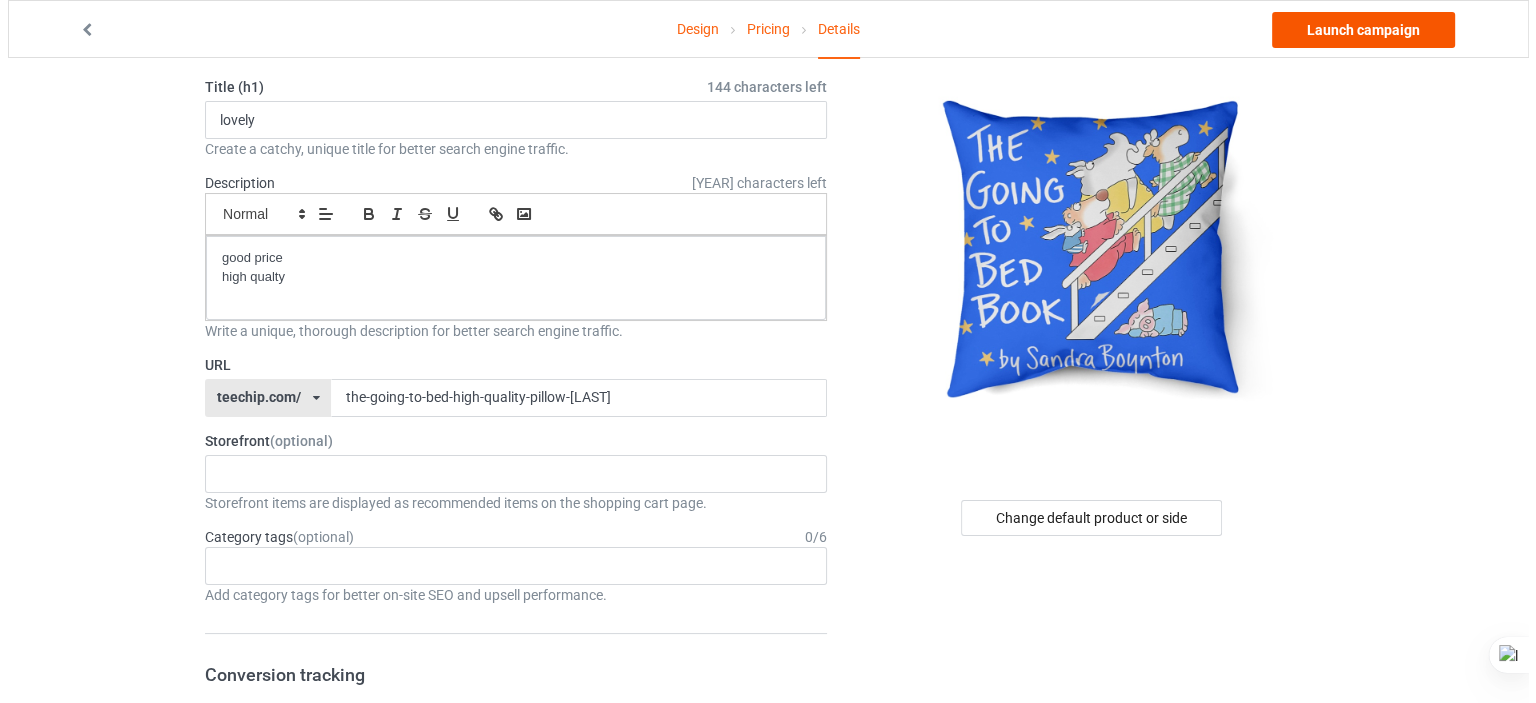 scroll, scrollTop: 0, scrollLeft: 0, axis: both 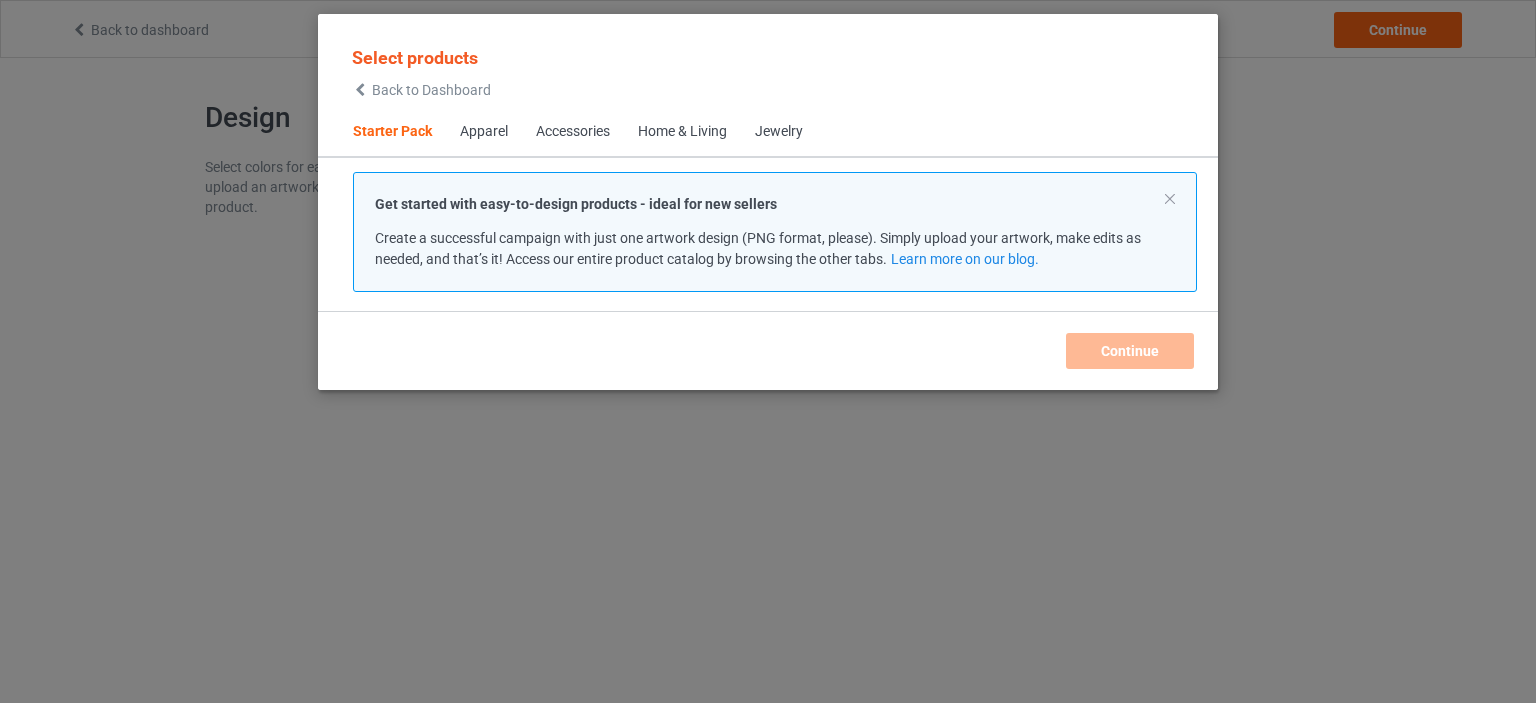 click on "Home & Living" at bounding box center (682, 132) 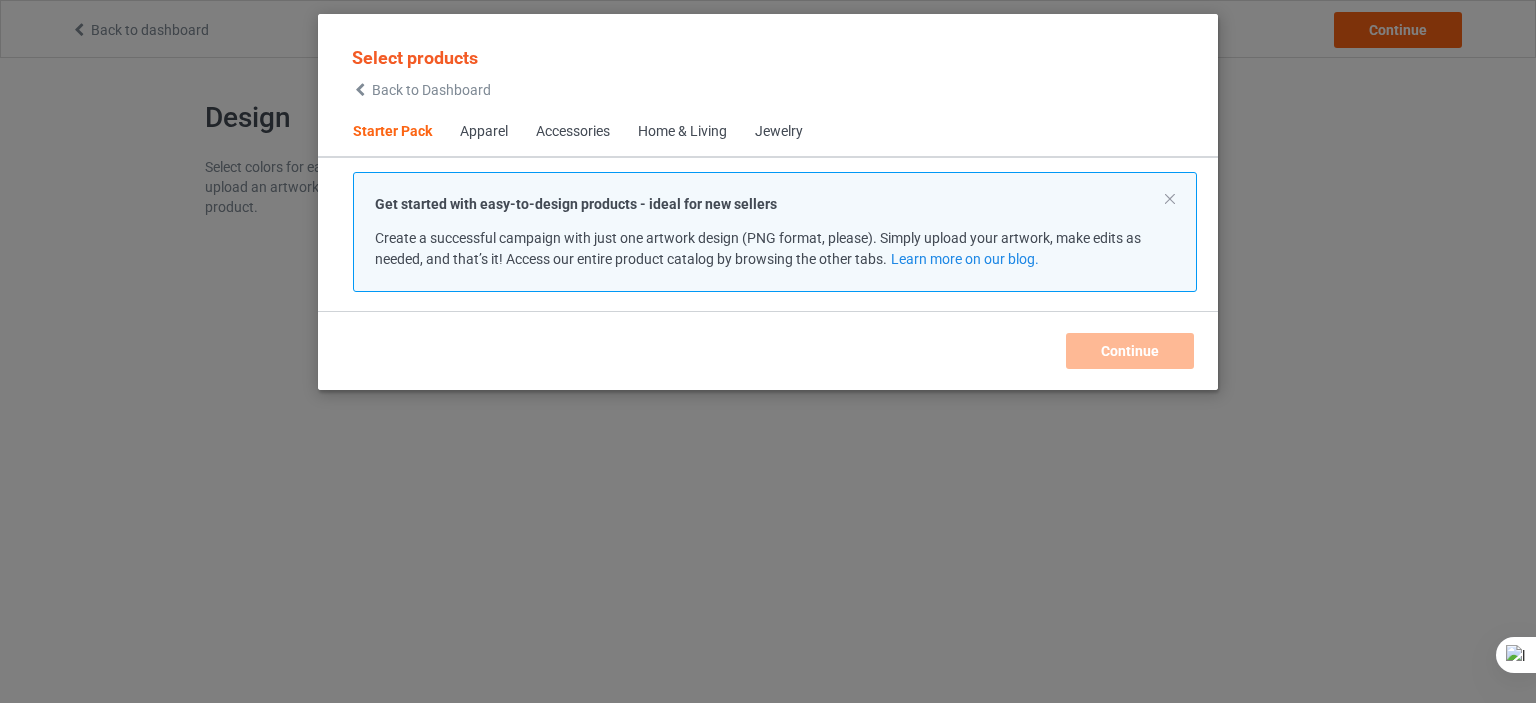 scroll, scrollTop: 0, scrollLeft: 0, axis: both 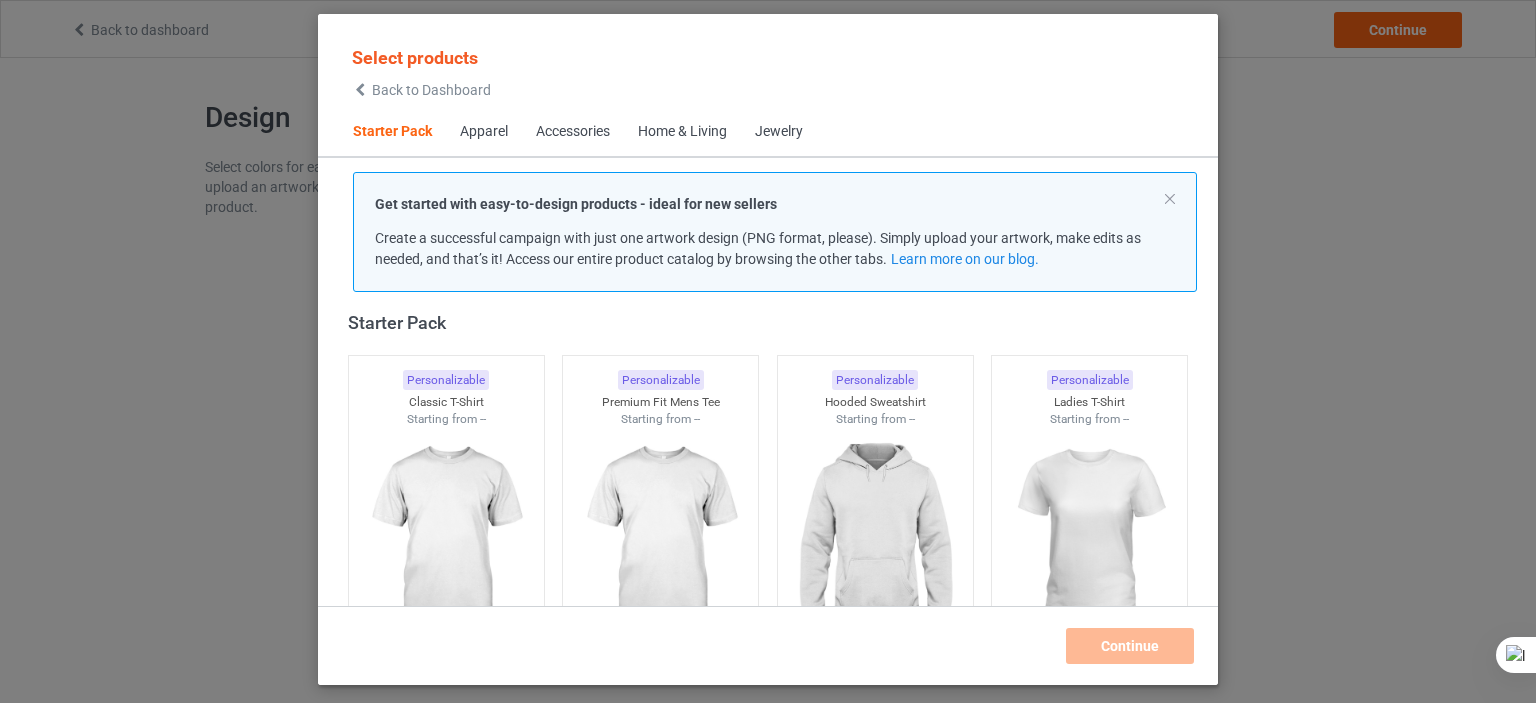 click on "Home & Living" at bounding box center (682, 132) 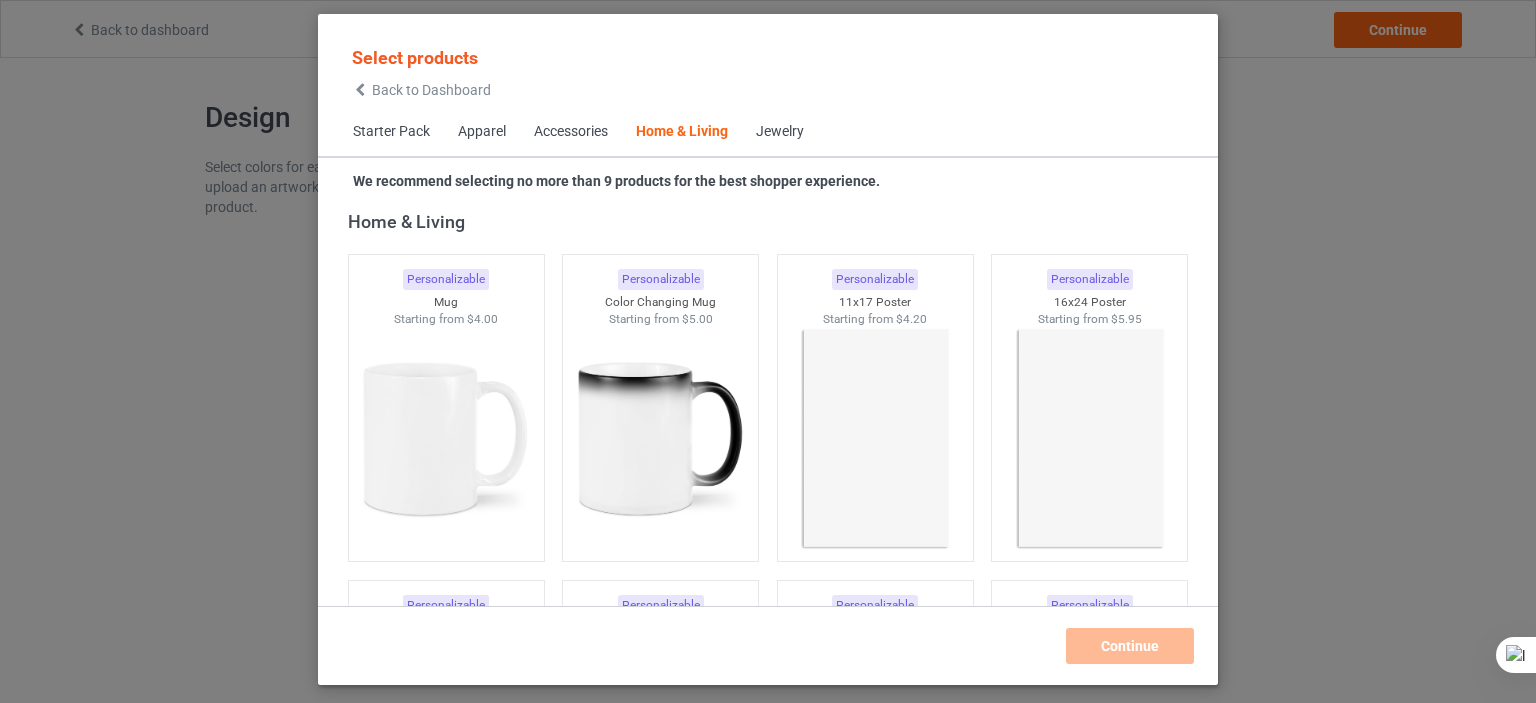 scroll, scrollTop: 9019, scrollLeft: 0, axis: vertical 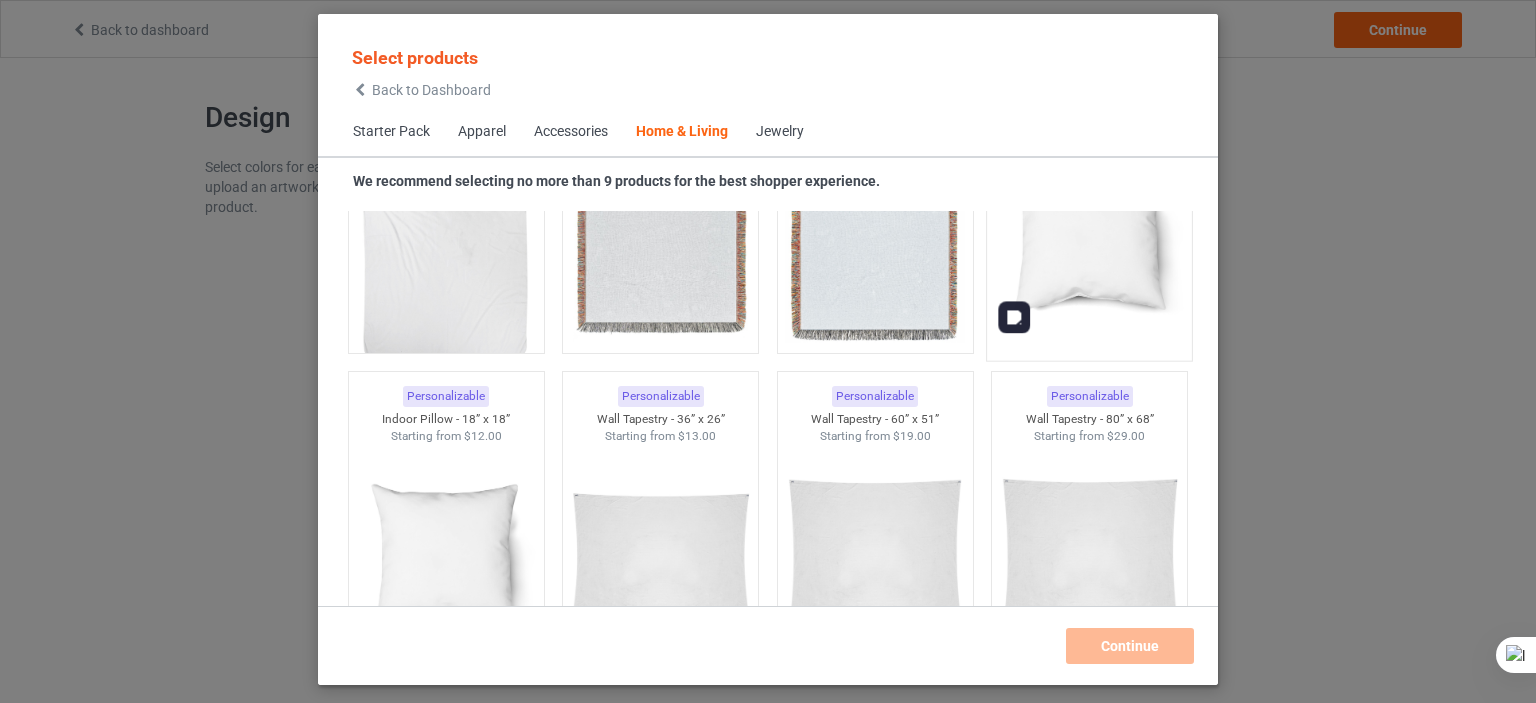 click at bounding box center (1090, 232) 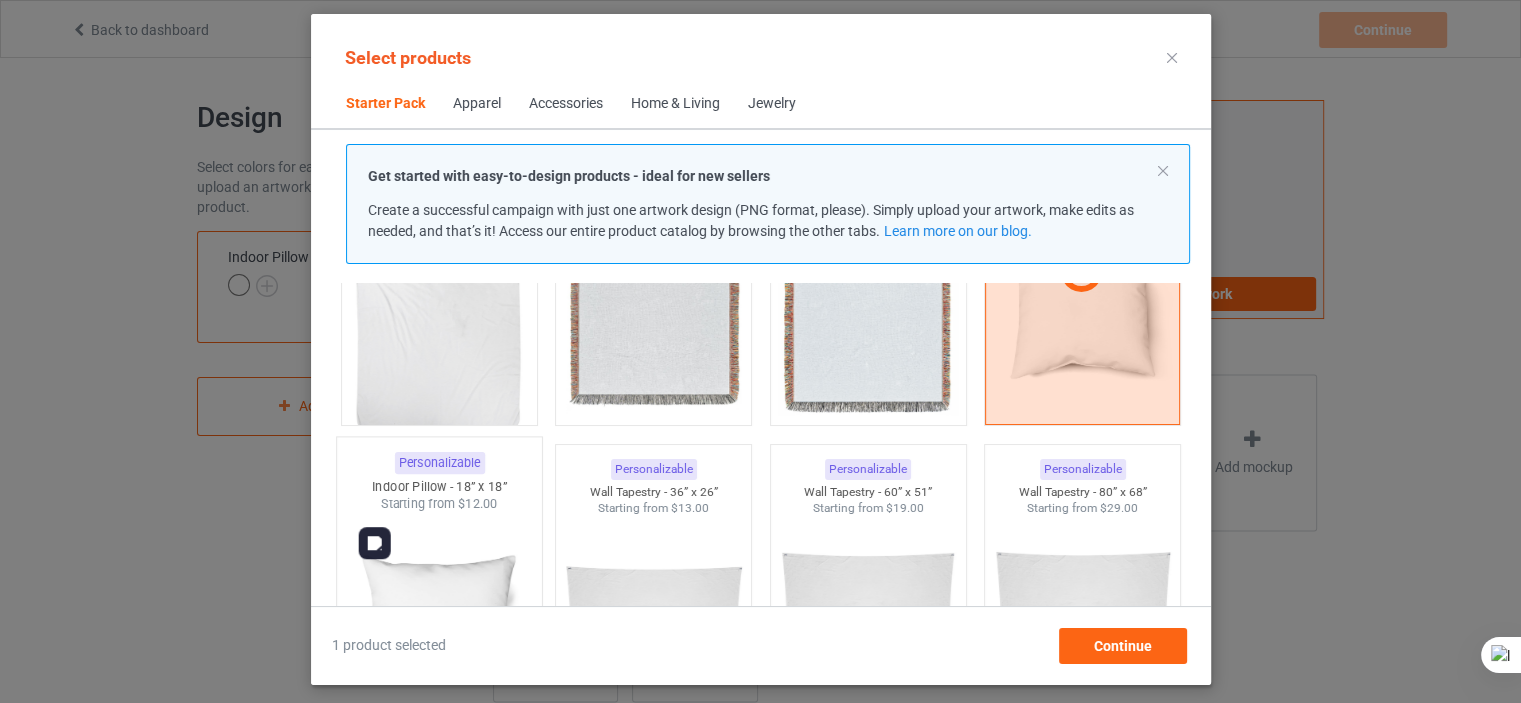 click at bounding box center [439, 630] 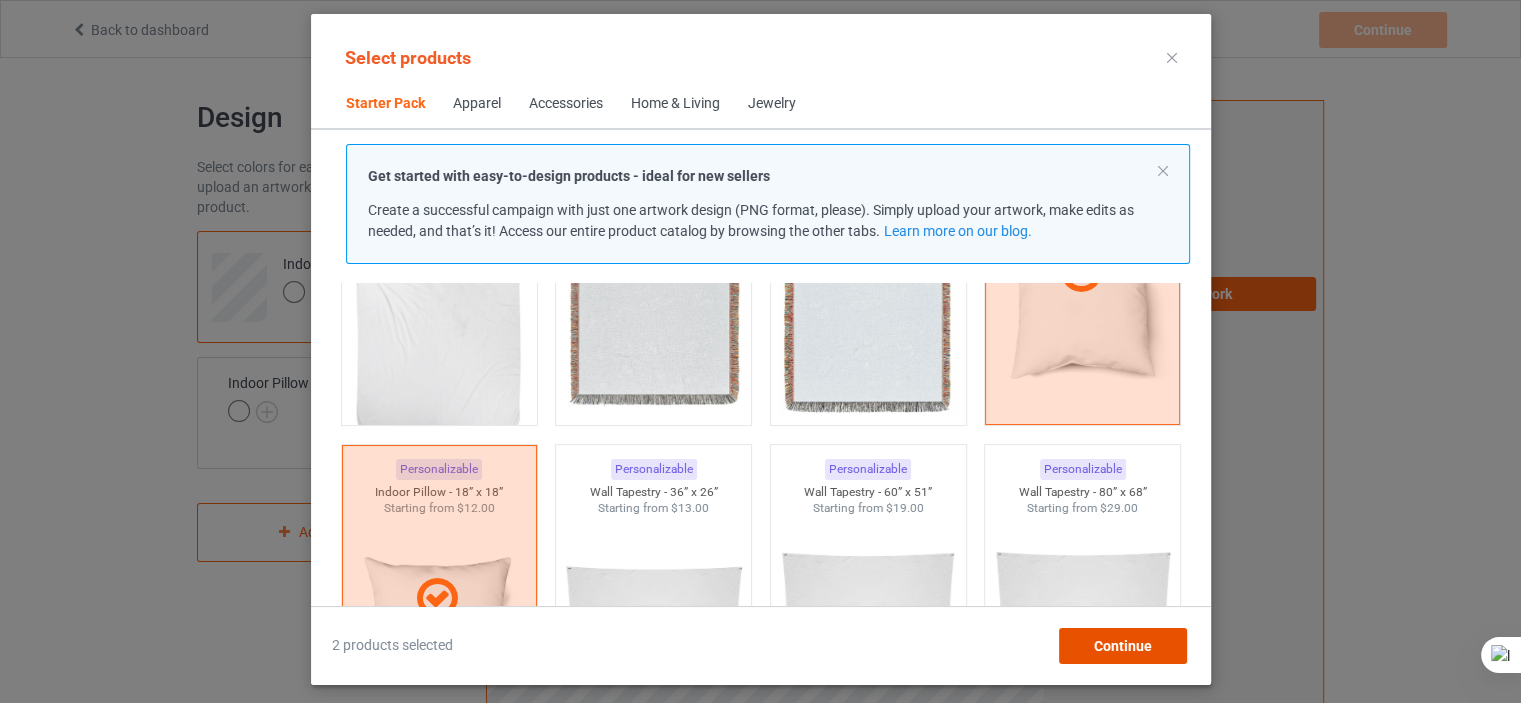 click on "Continue" at bounding box center (1122, 646) 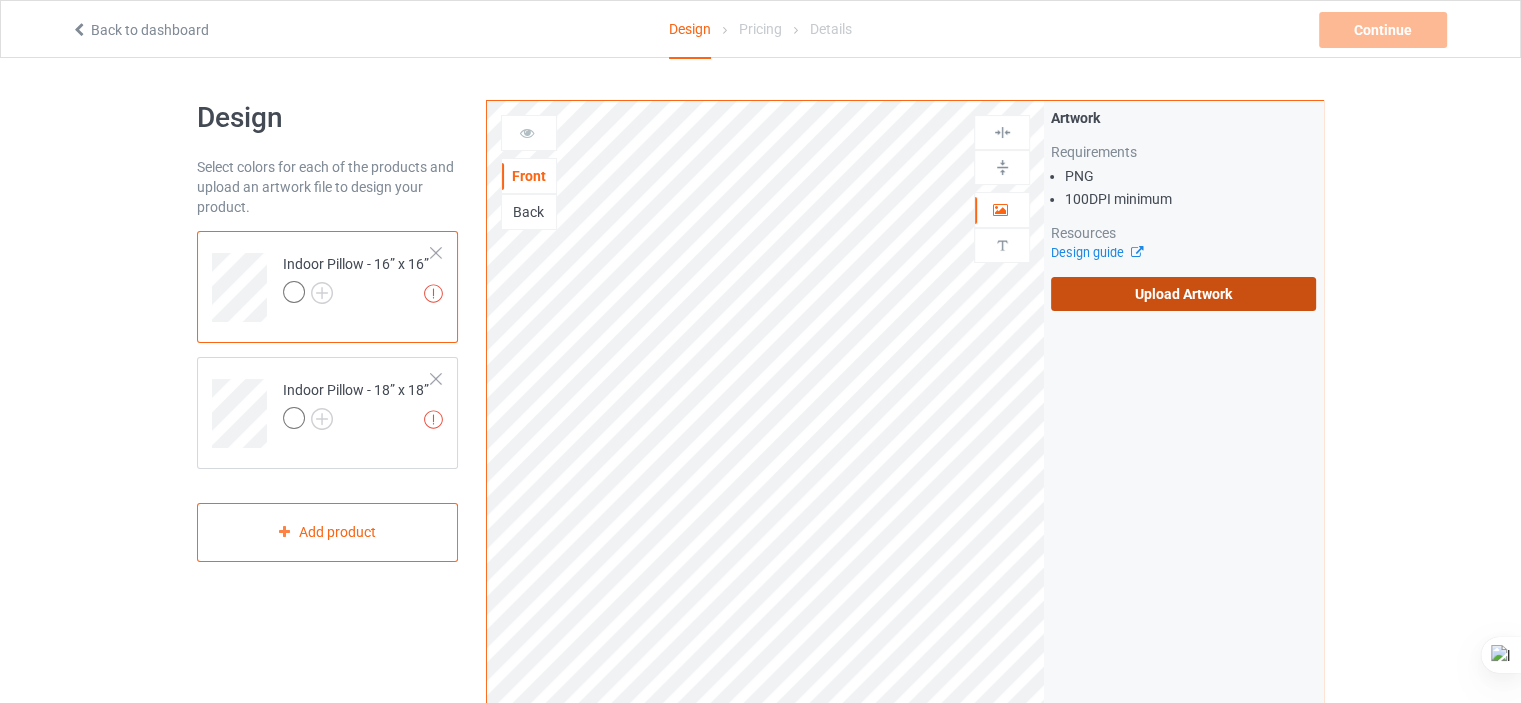 click on "Upload Artwork" at bounding box center (1183, 294) 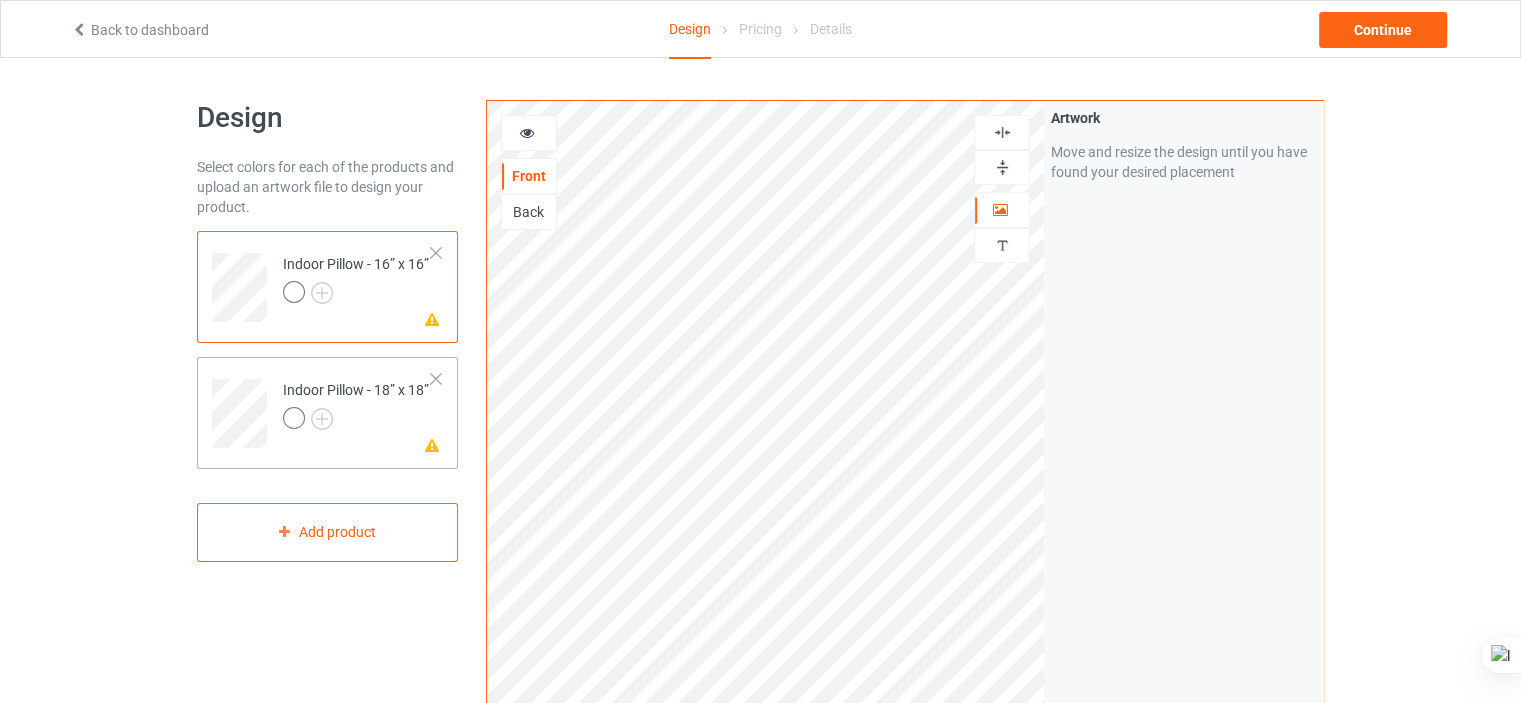 click on "Missing artwork on 1 side(s) Indoor Pillow - 18” x 18”" at bounding box center (357, 406) 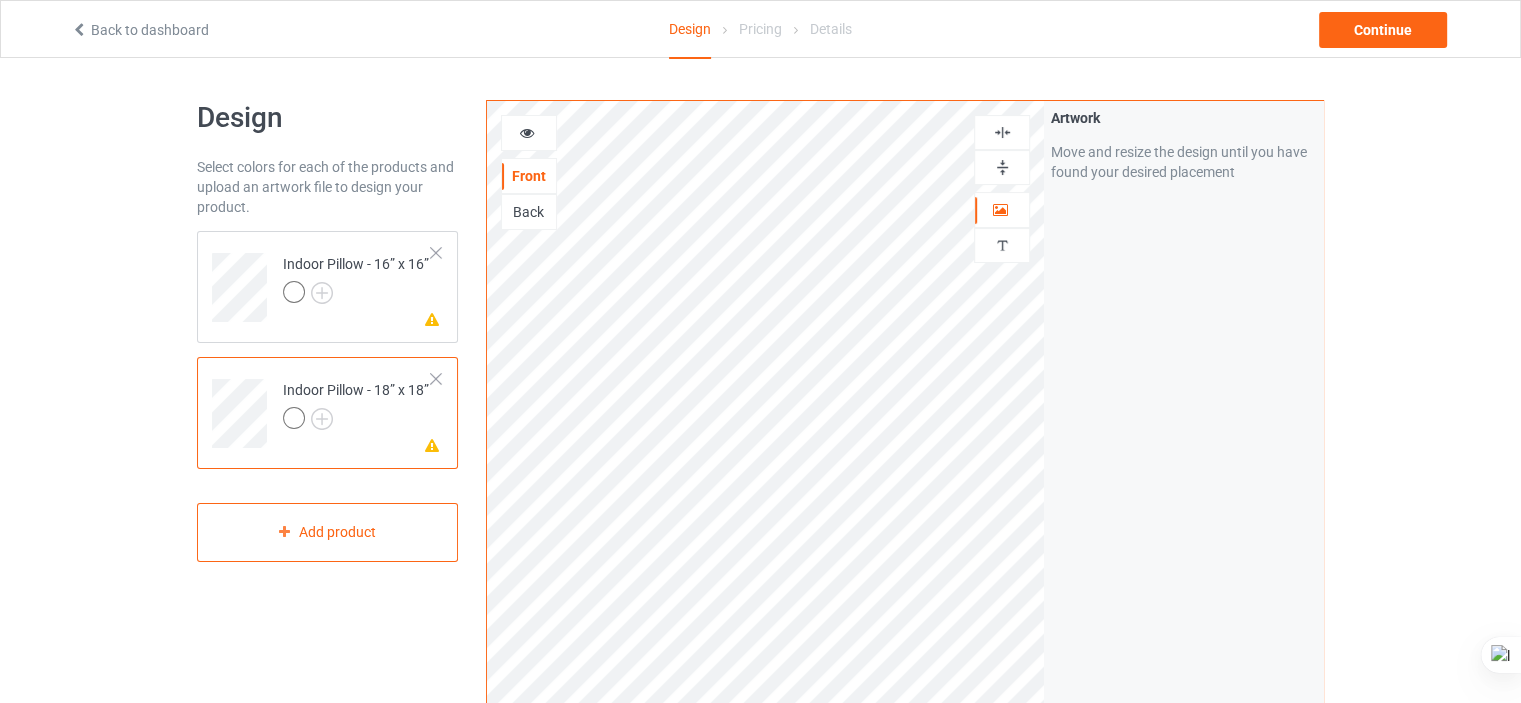click on "Back" at bounding box center (529, 212) 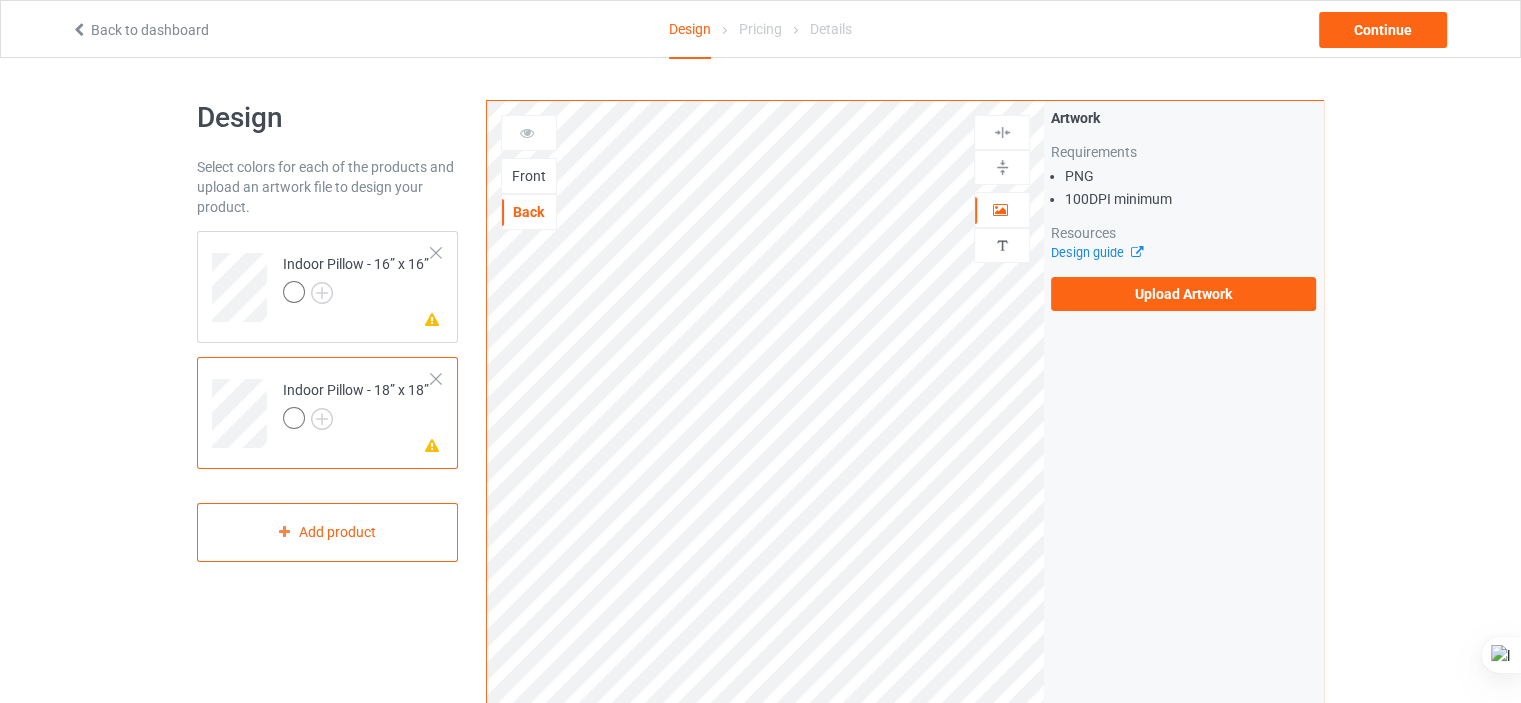 click on "Artwork Requirements PNG 100  DPI minimum Resources Design guide Upload Artwork" at bounding box center [1183, 209] 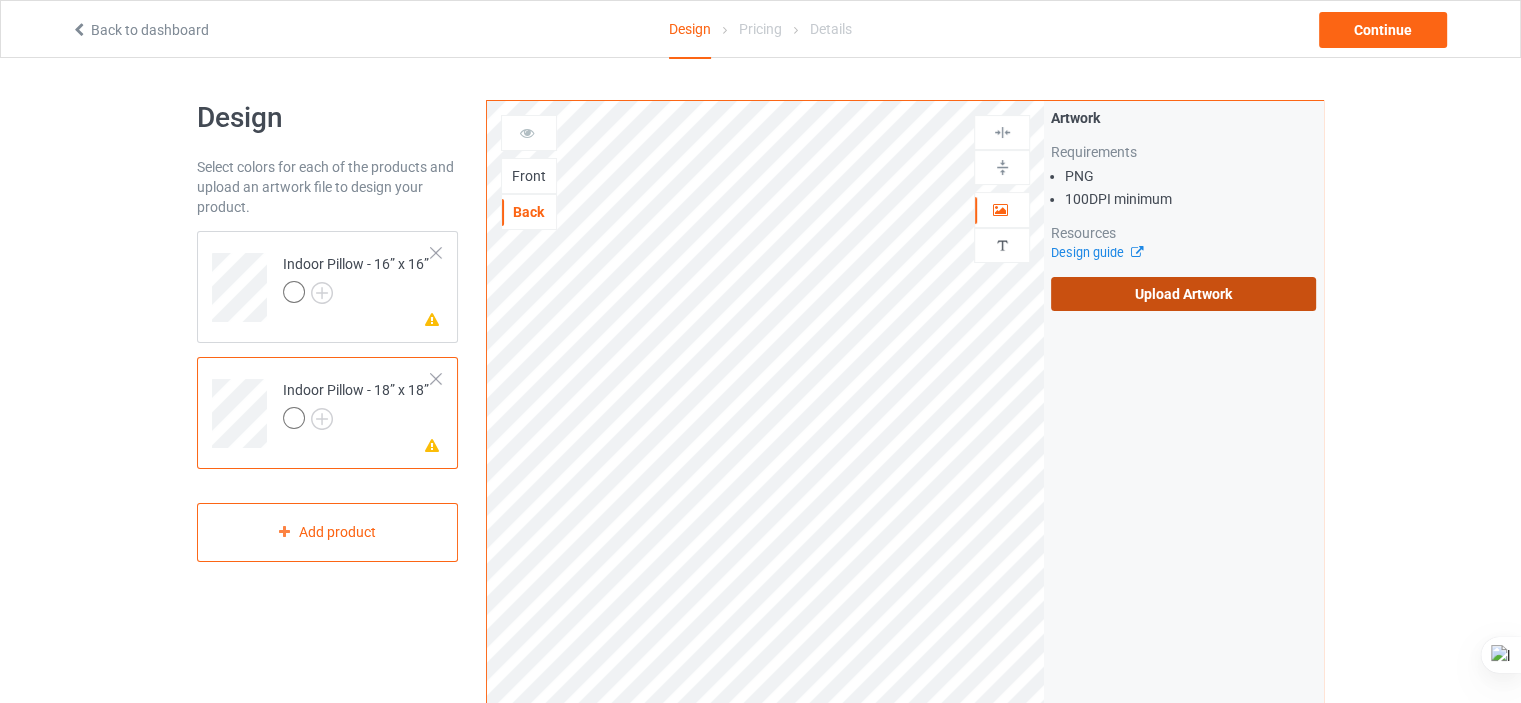 click on "Upload Artwork" at bounding box center (1183, 294) 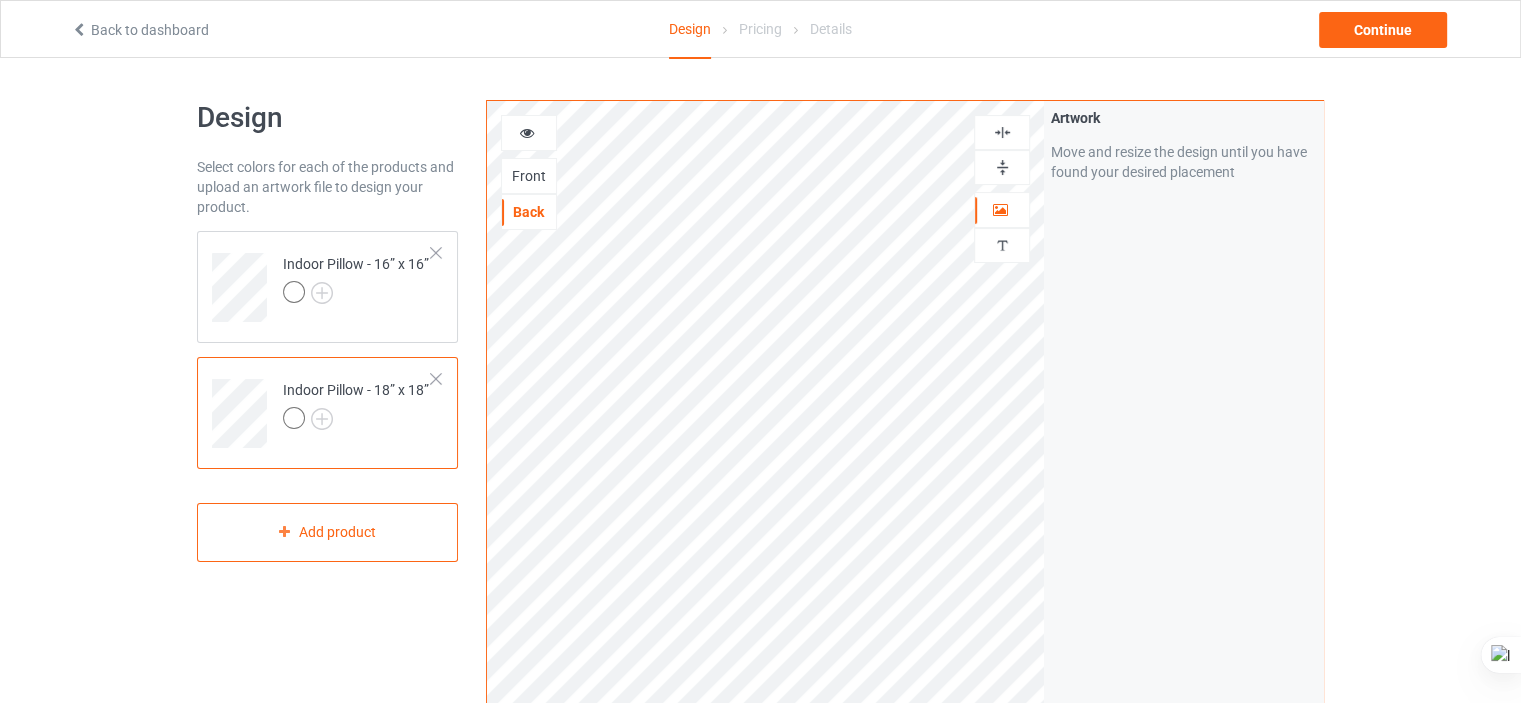 click at bounding box center (356, 421) 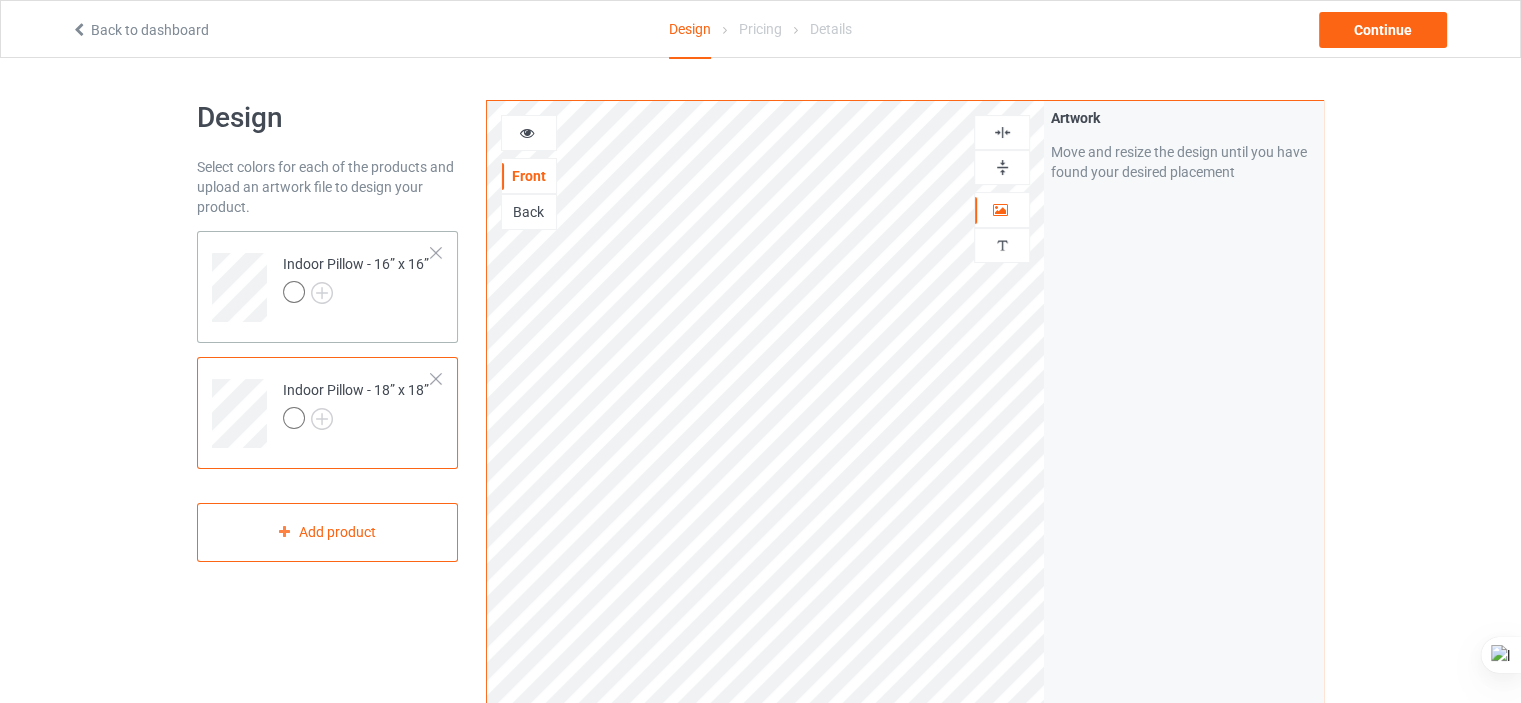 click on "Indoor Pillow - 16” x 16”" at bounding box center [357, 280] 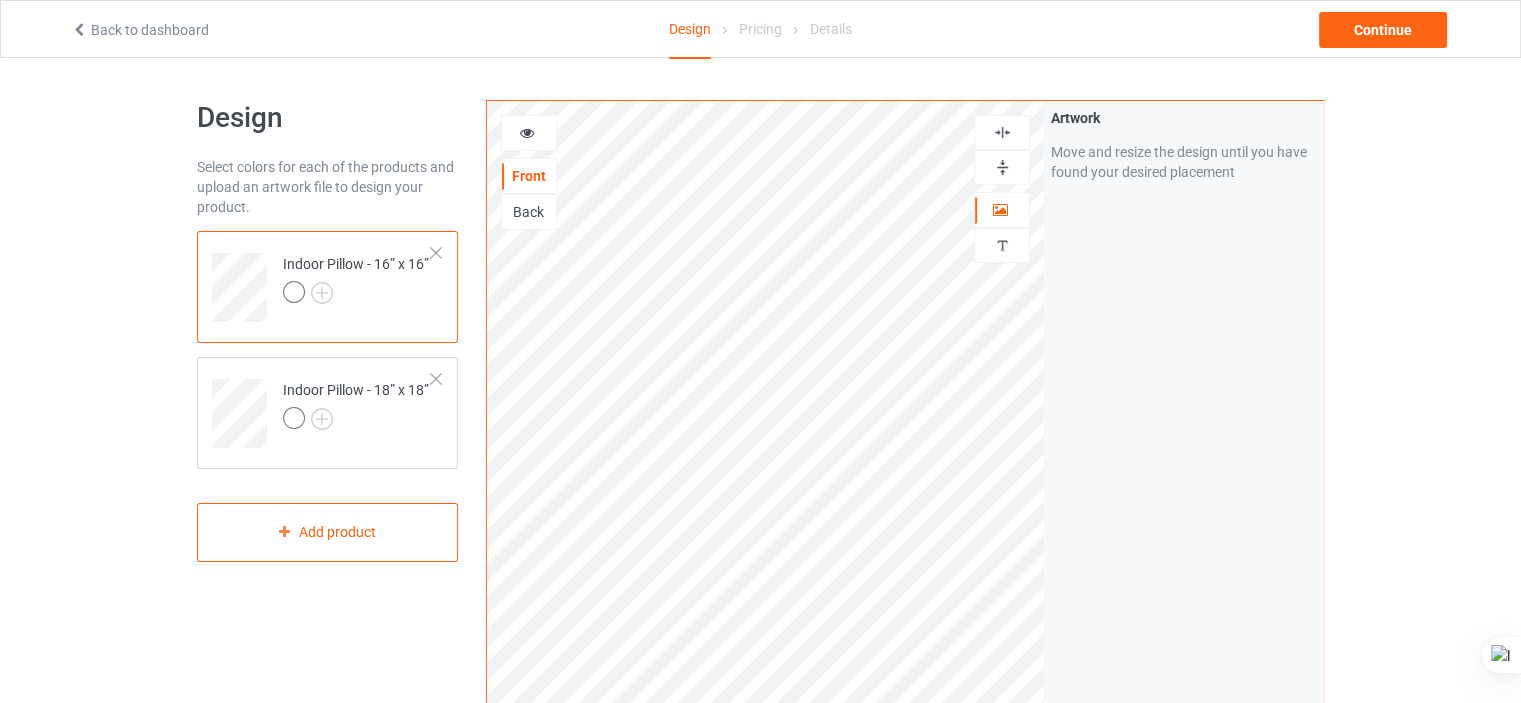 click at bounding box center (527, 130) 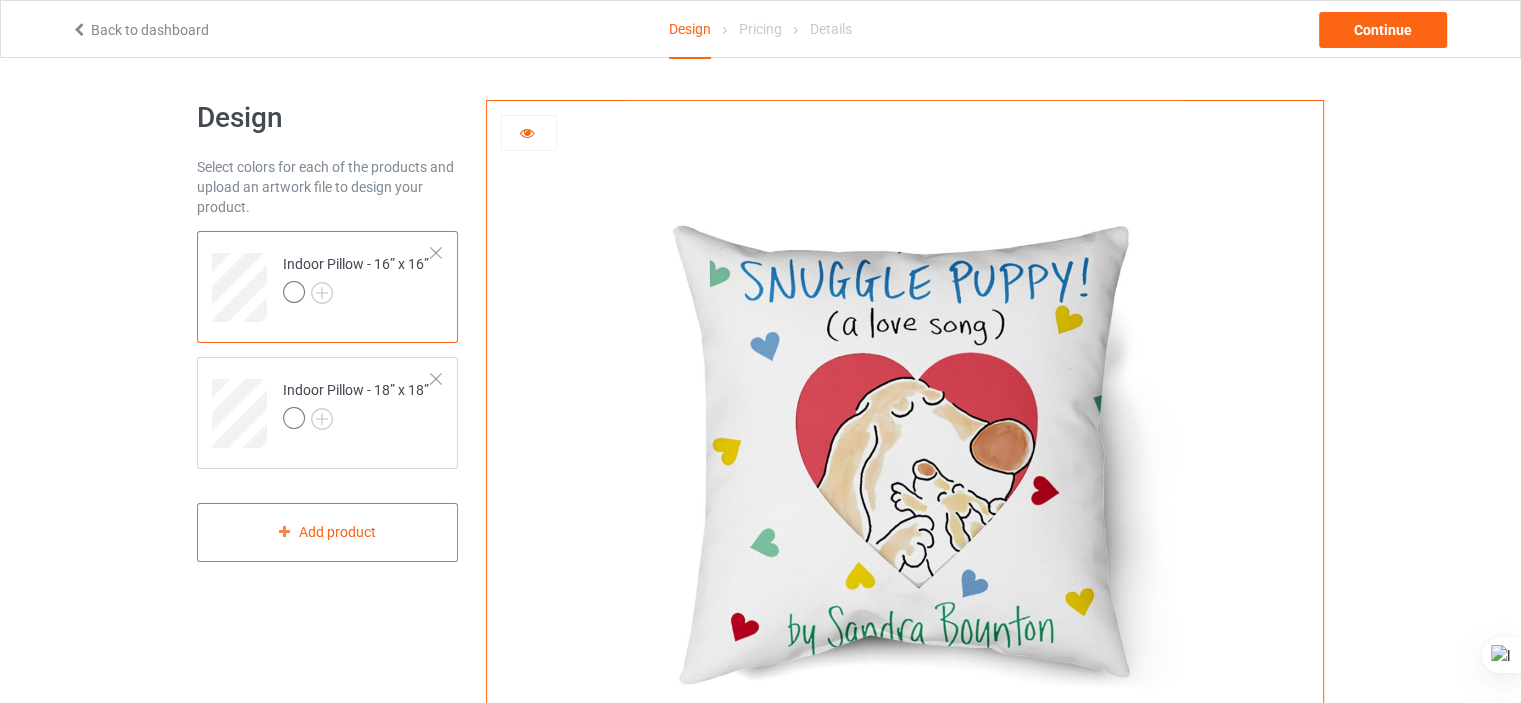 click at bounding box center [527, 130] 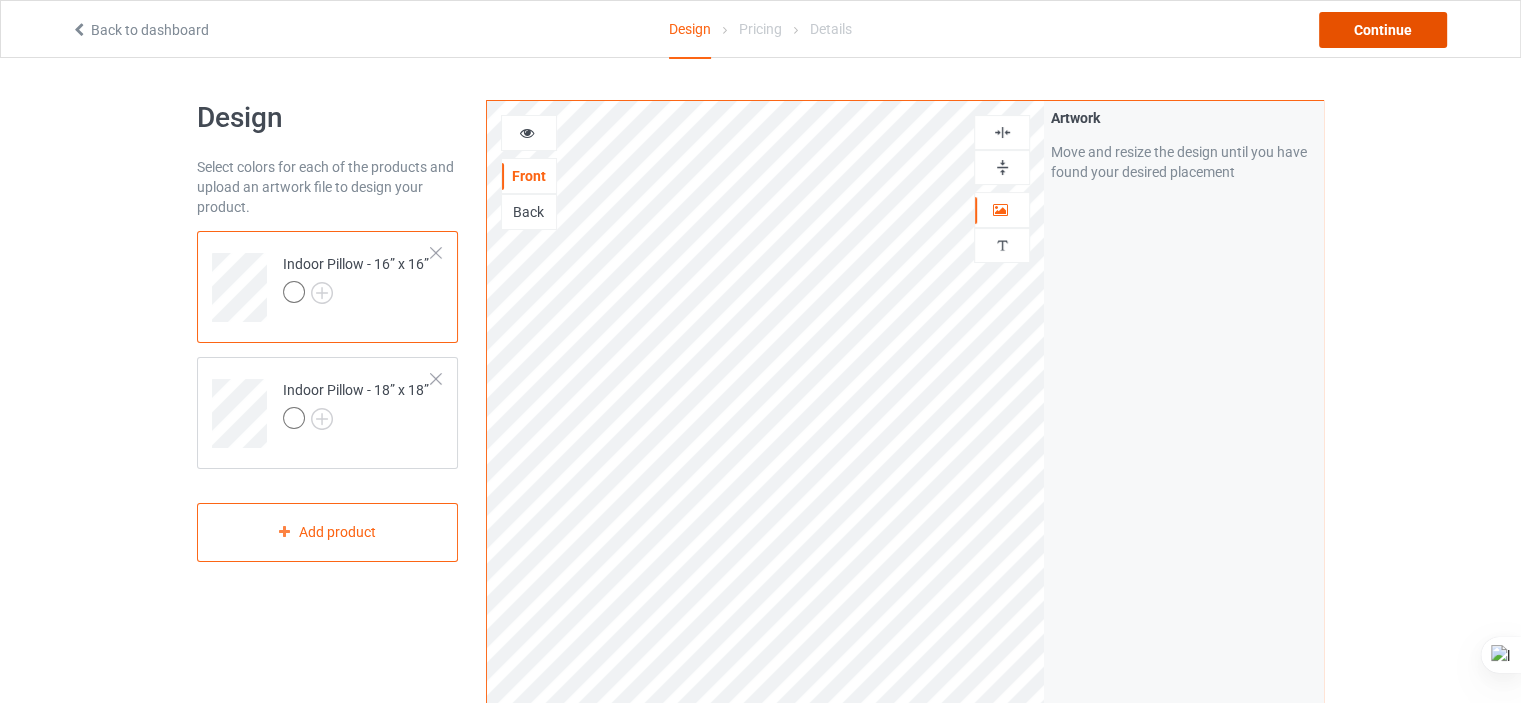 click on "Continue" at bounding box center [1383, 30] 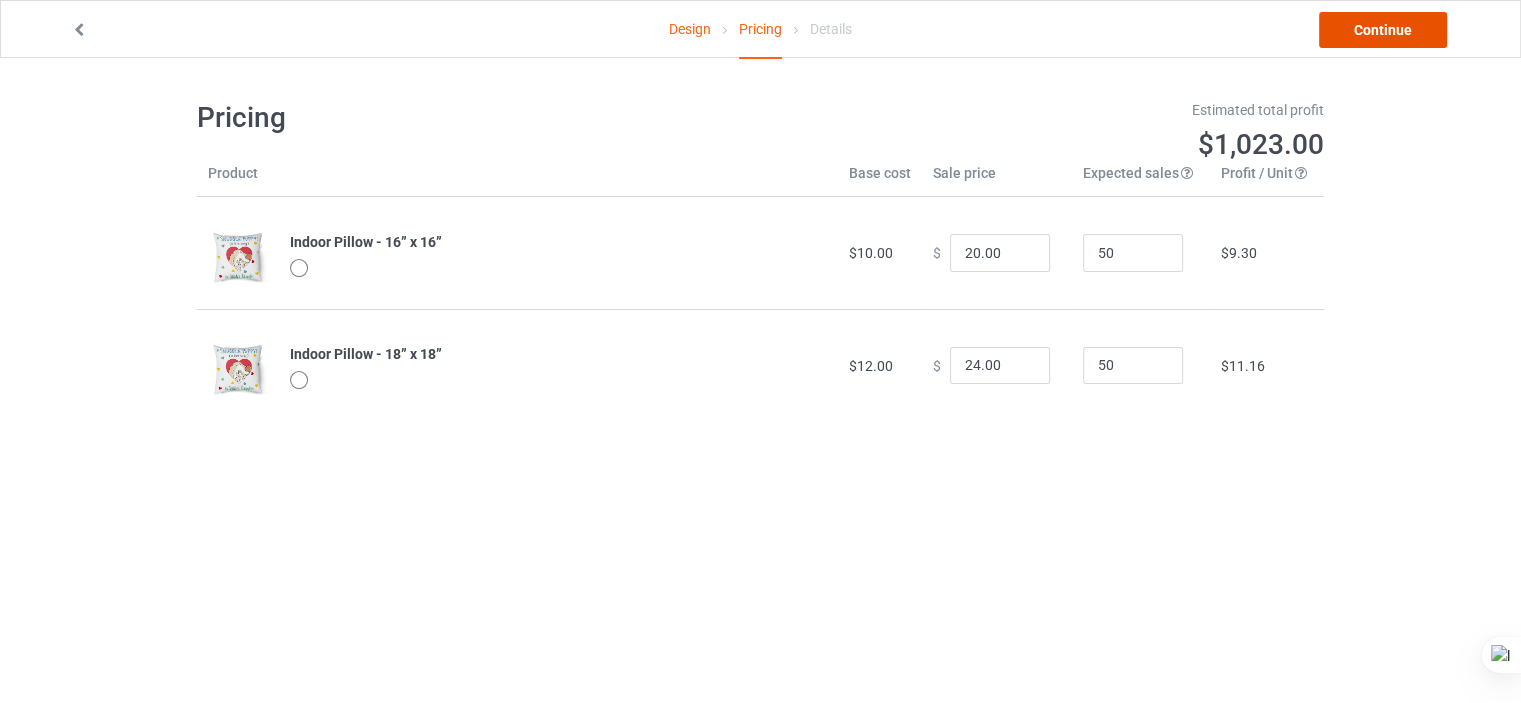 click on "Continue" at bounding box center [1383, 30] 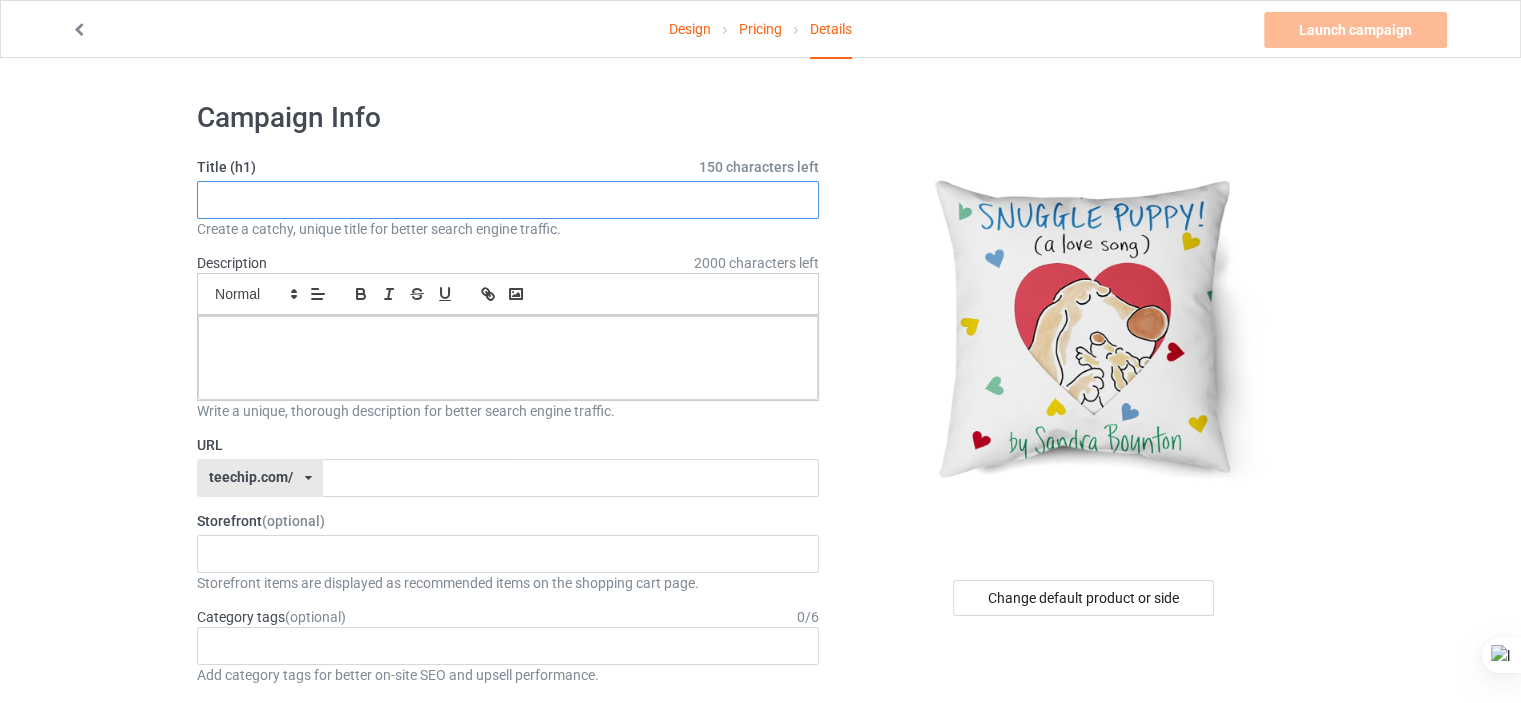 click at bounding box center [508, 200] 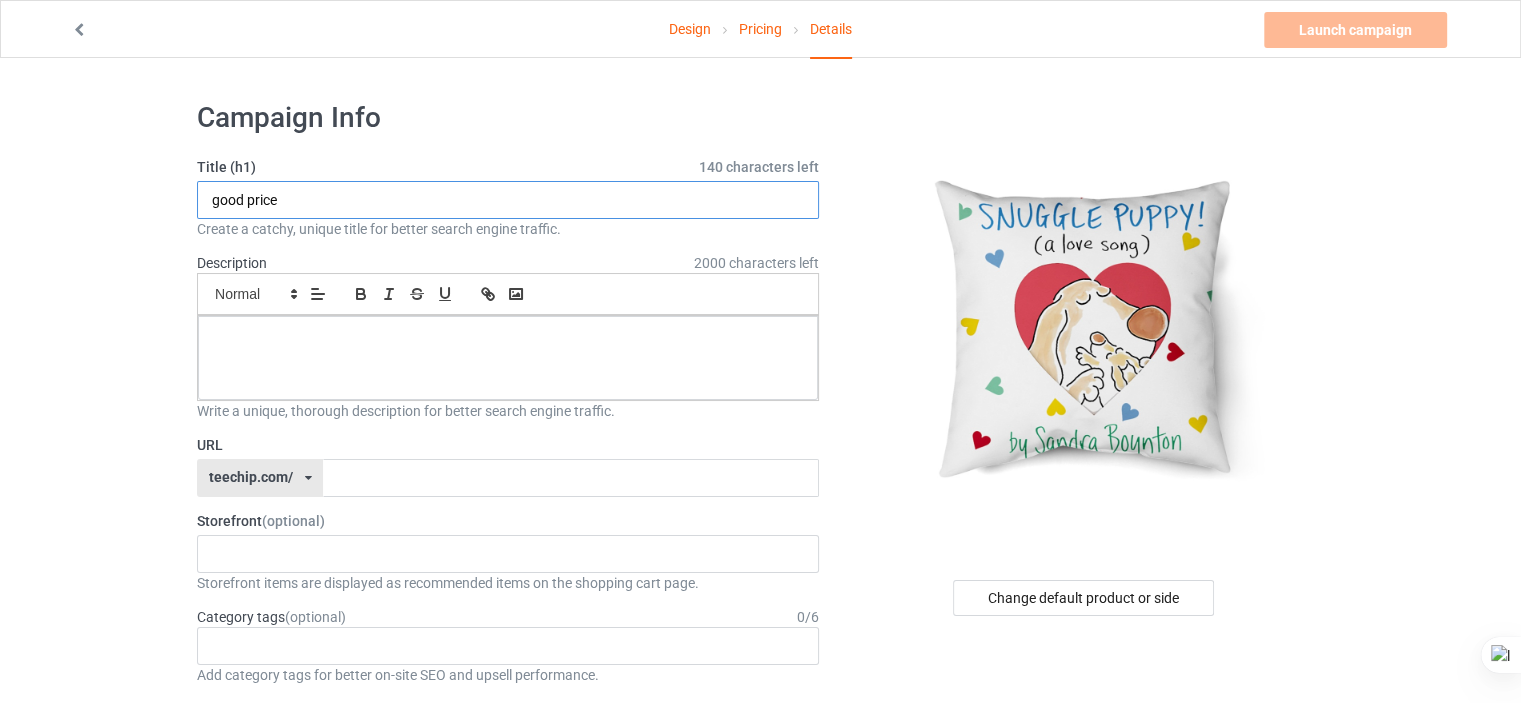 type on "good price" 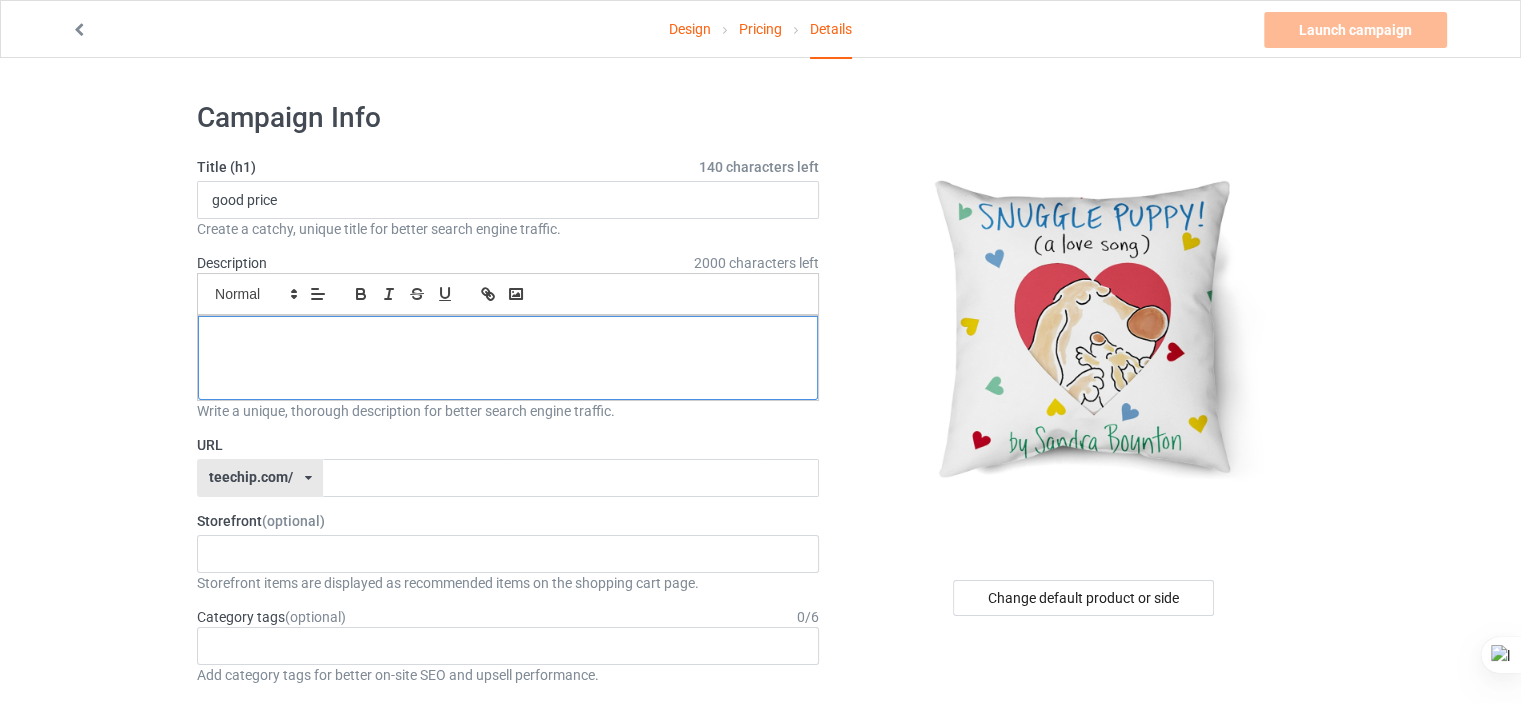 click at bounding box center (508, 358) 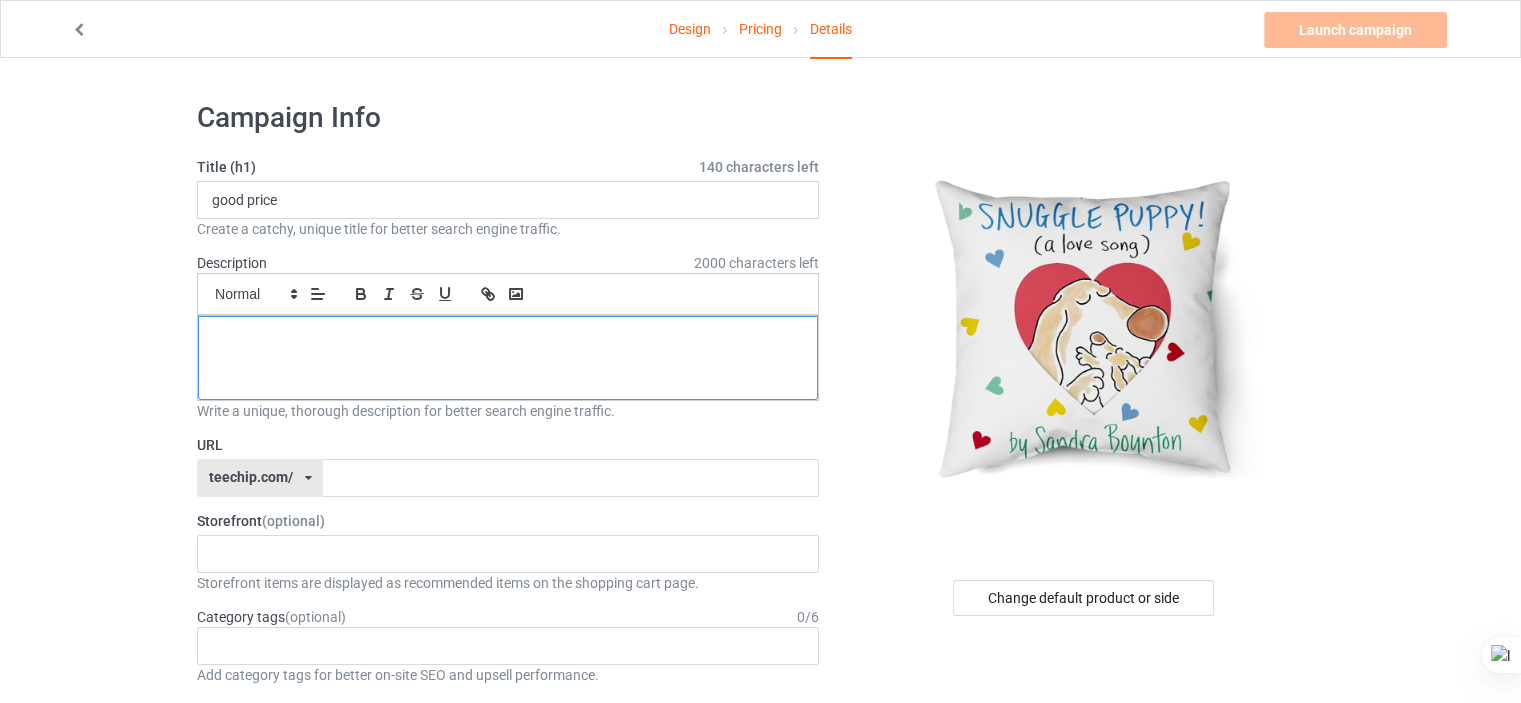 type 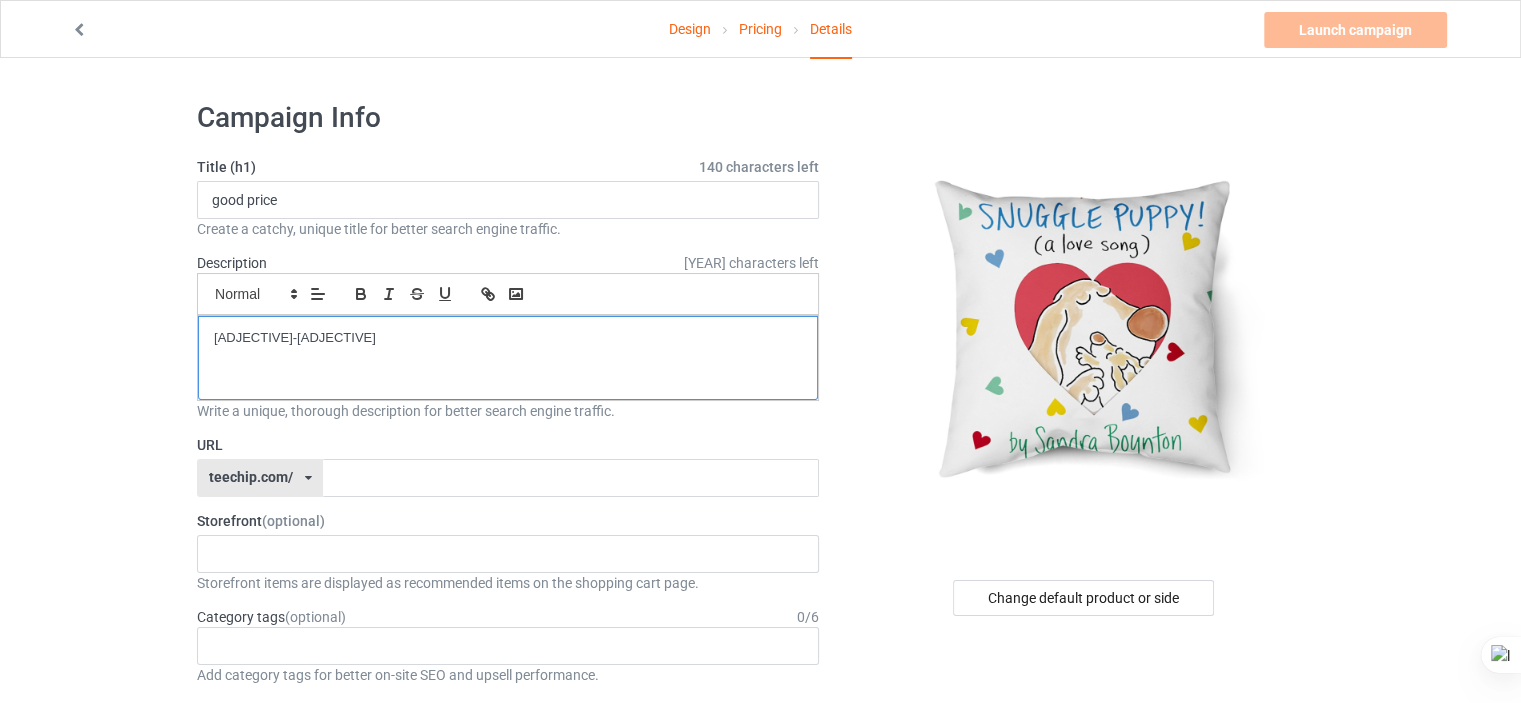 click on "hig hquality" at bounding box center [508, 338] 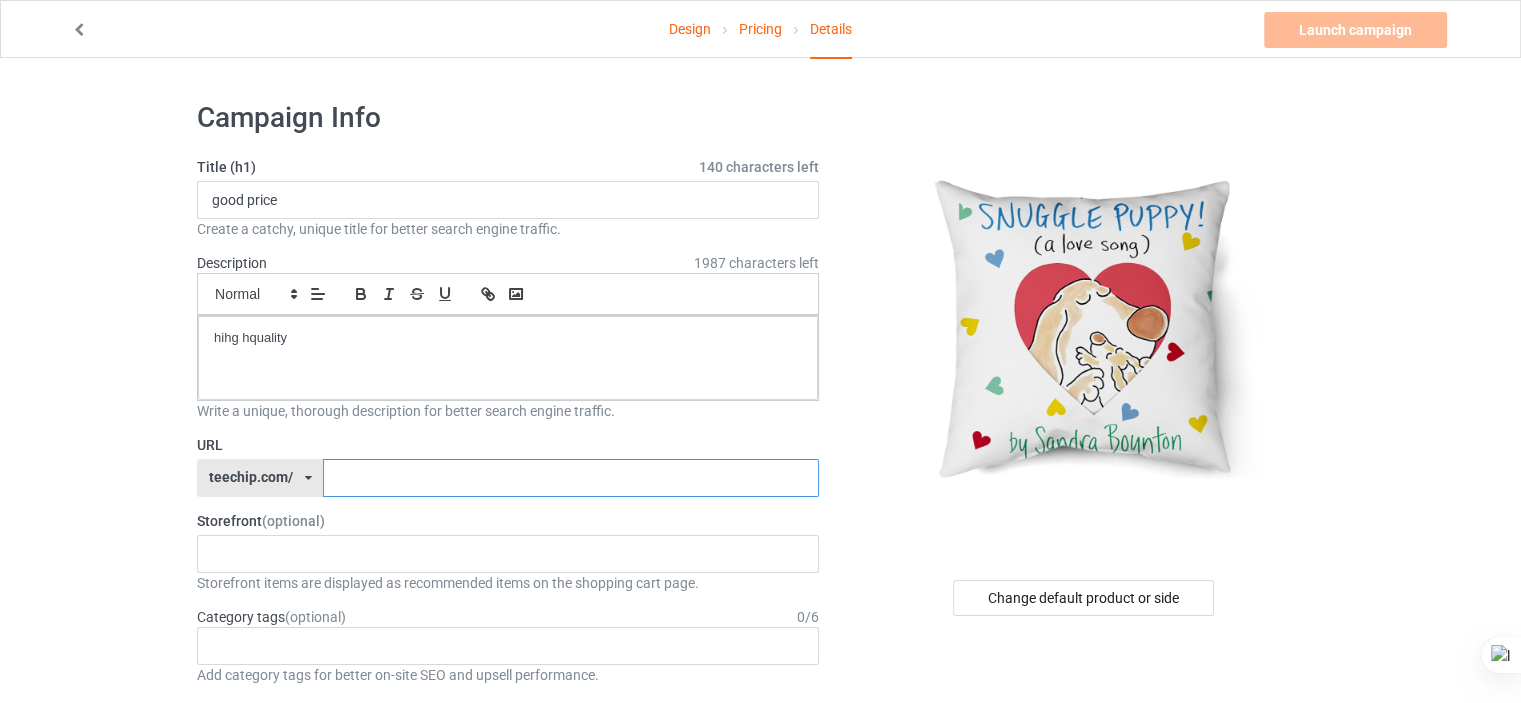 click at bounding box center [570, 478] 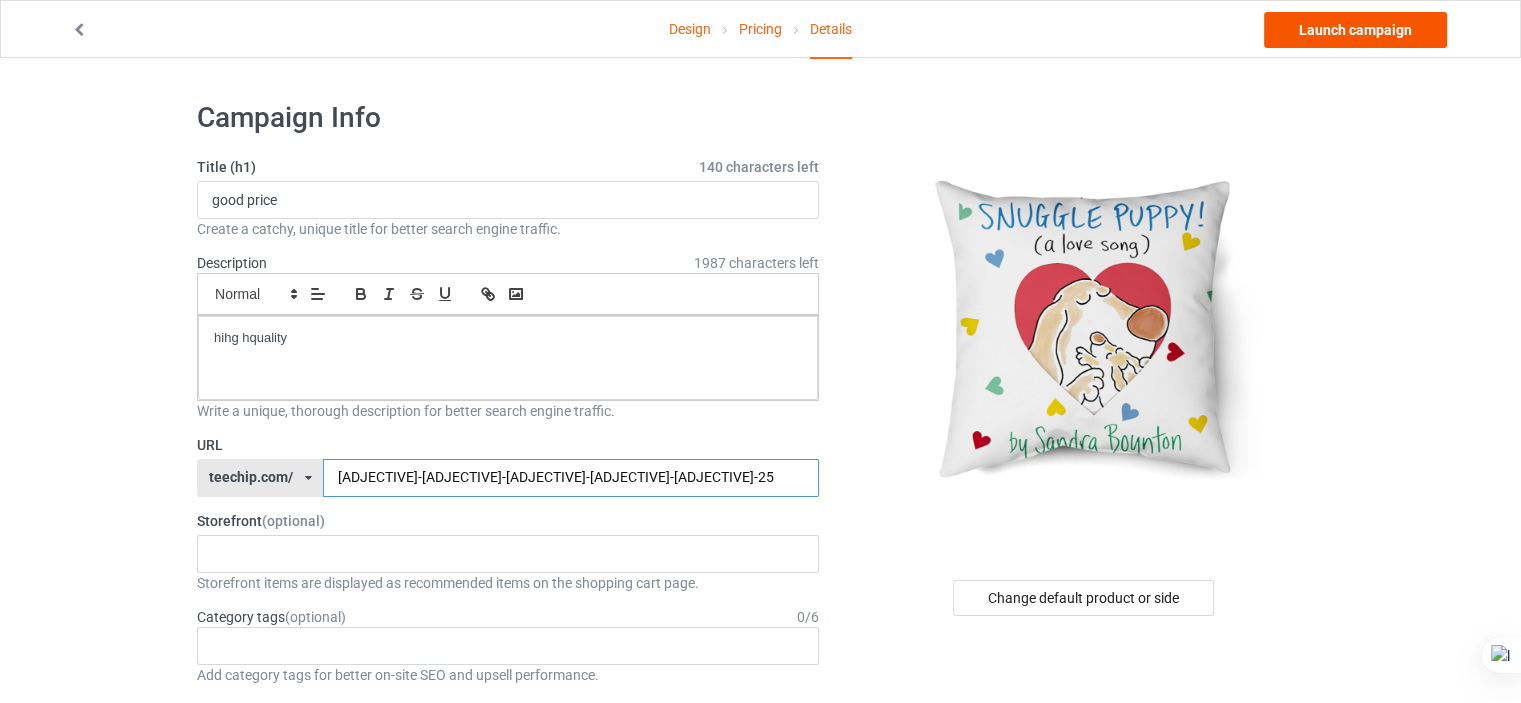 type on "snug-gle-pu-ppy-high-quality-super-made-25" 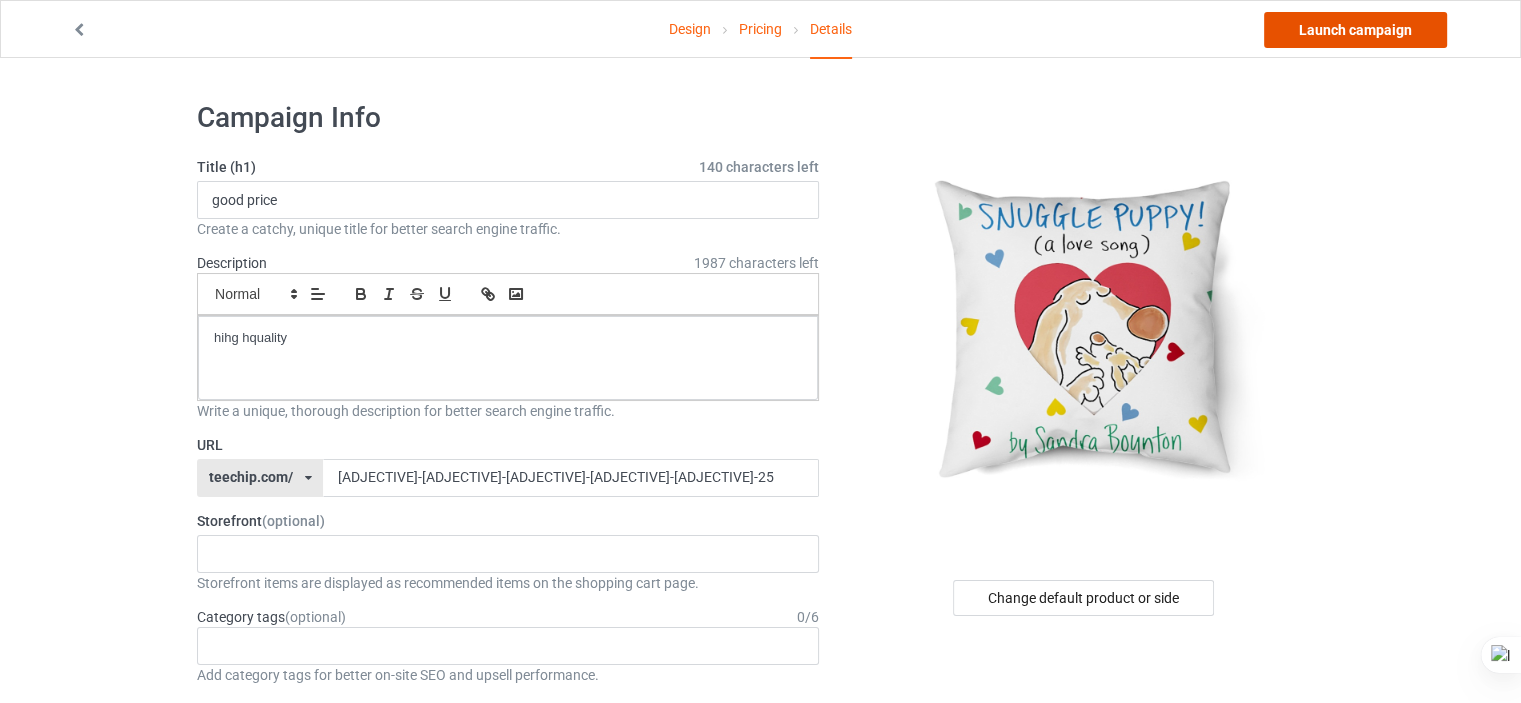 click on "Launch campaign" at bounding box center (1355, 30) 